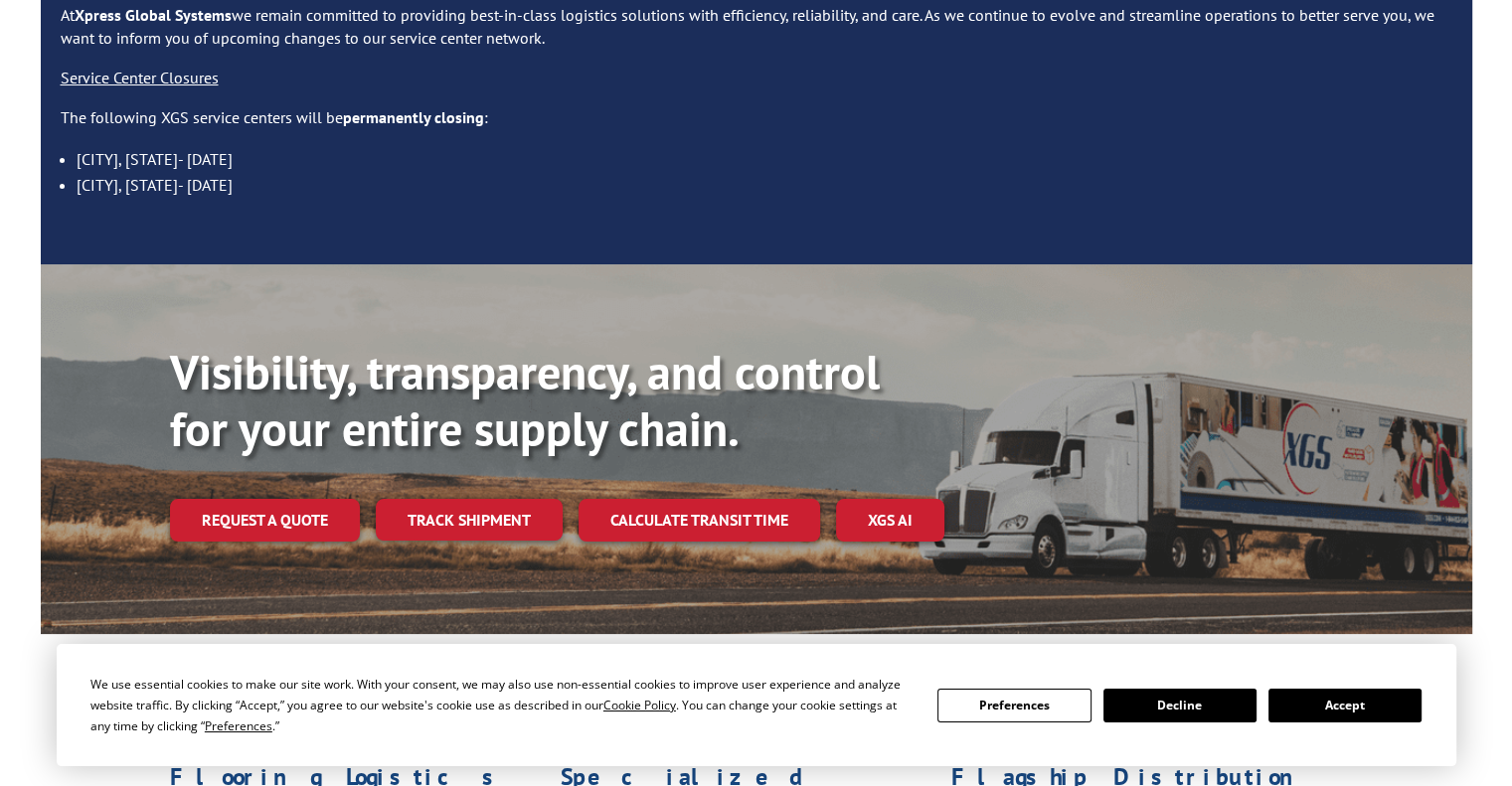 scroll, scrollTop: 0, scrollLeft: 0, axis: both 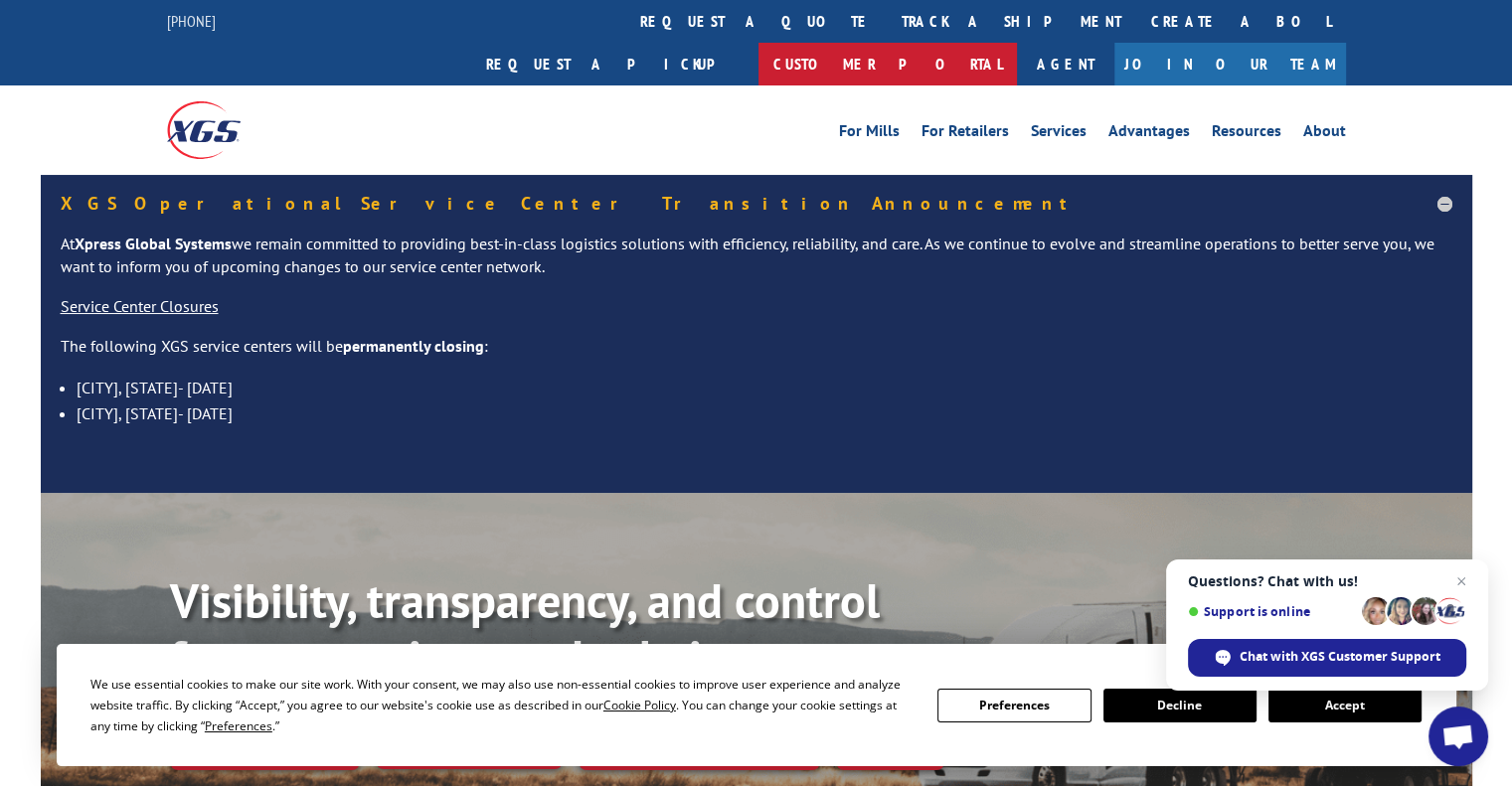 click on "Customer Portal" at bounding box center [888, 64] 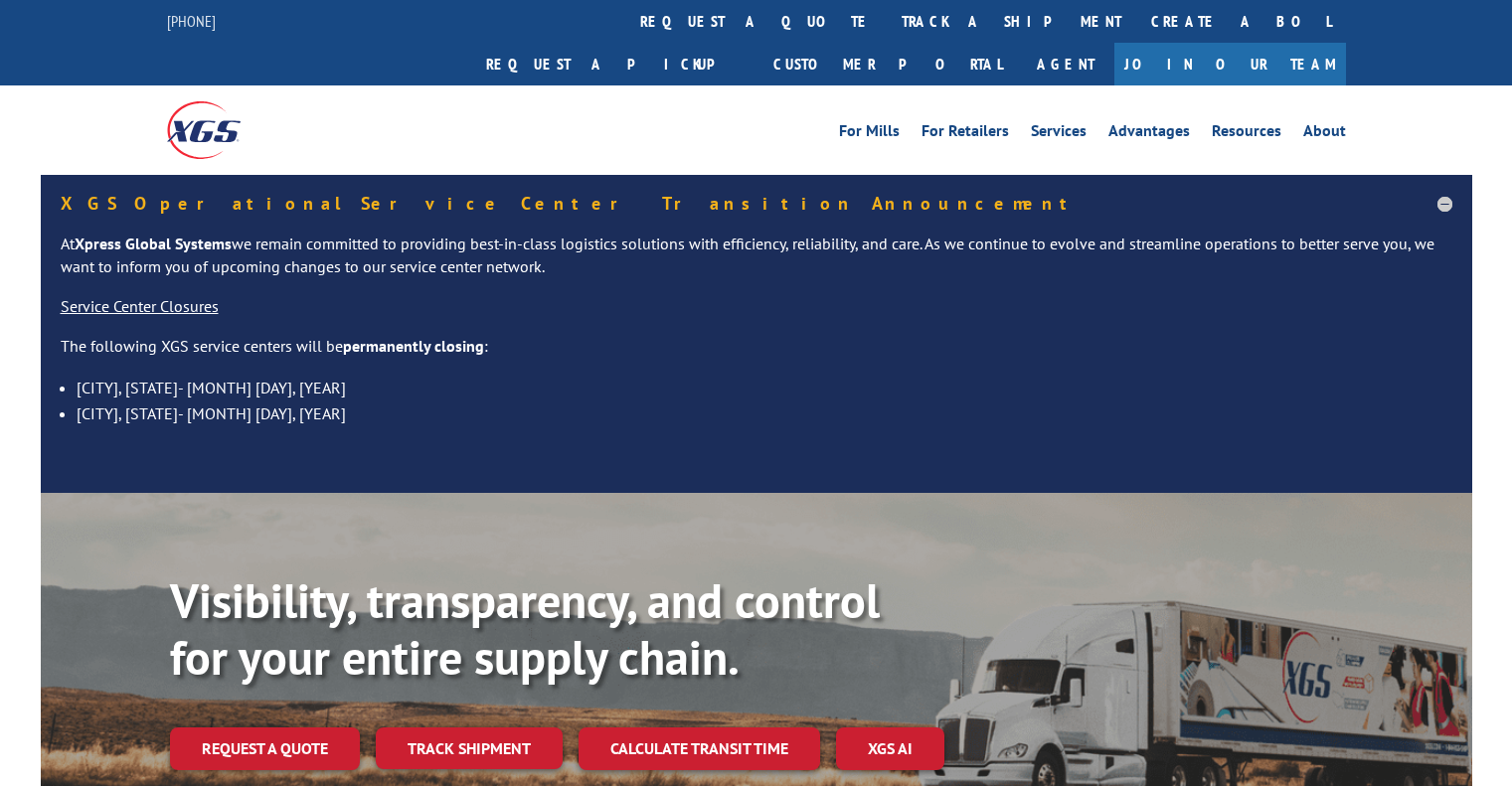 scroll, scrollTop: 0, scrollLeft: 0, axis: both 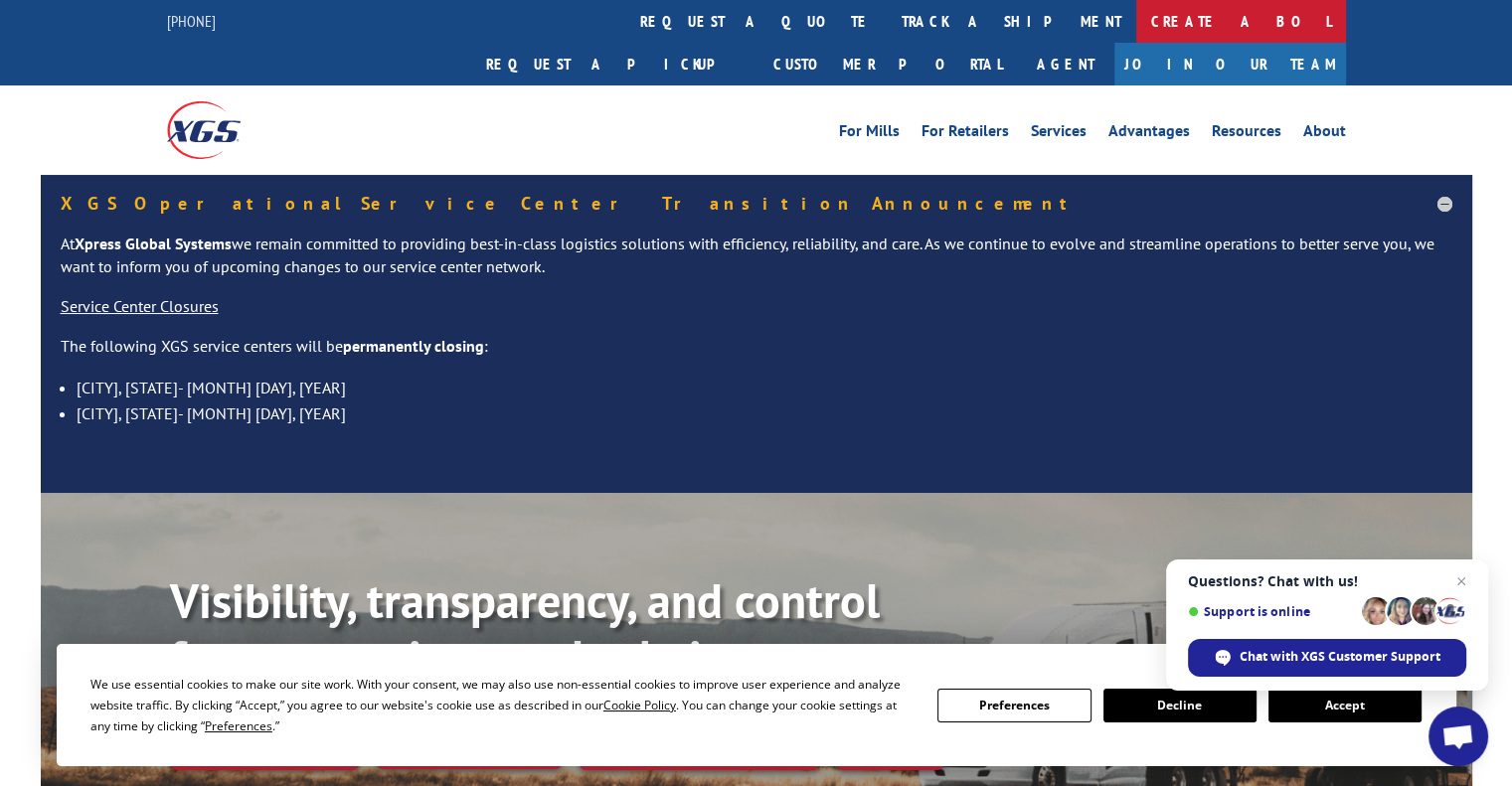 click on "Create a BOL" at bounding box center (1241, 21) 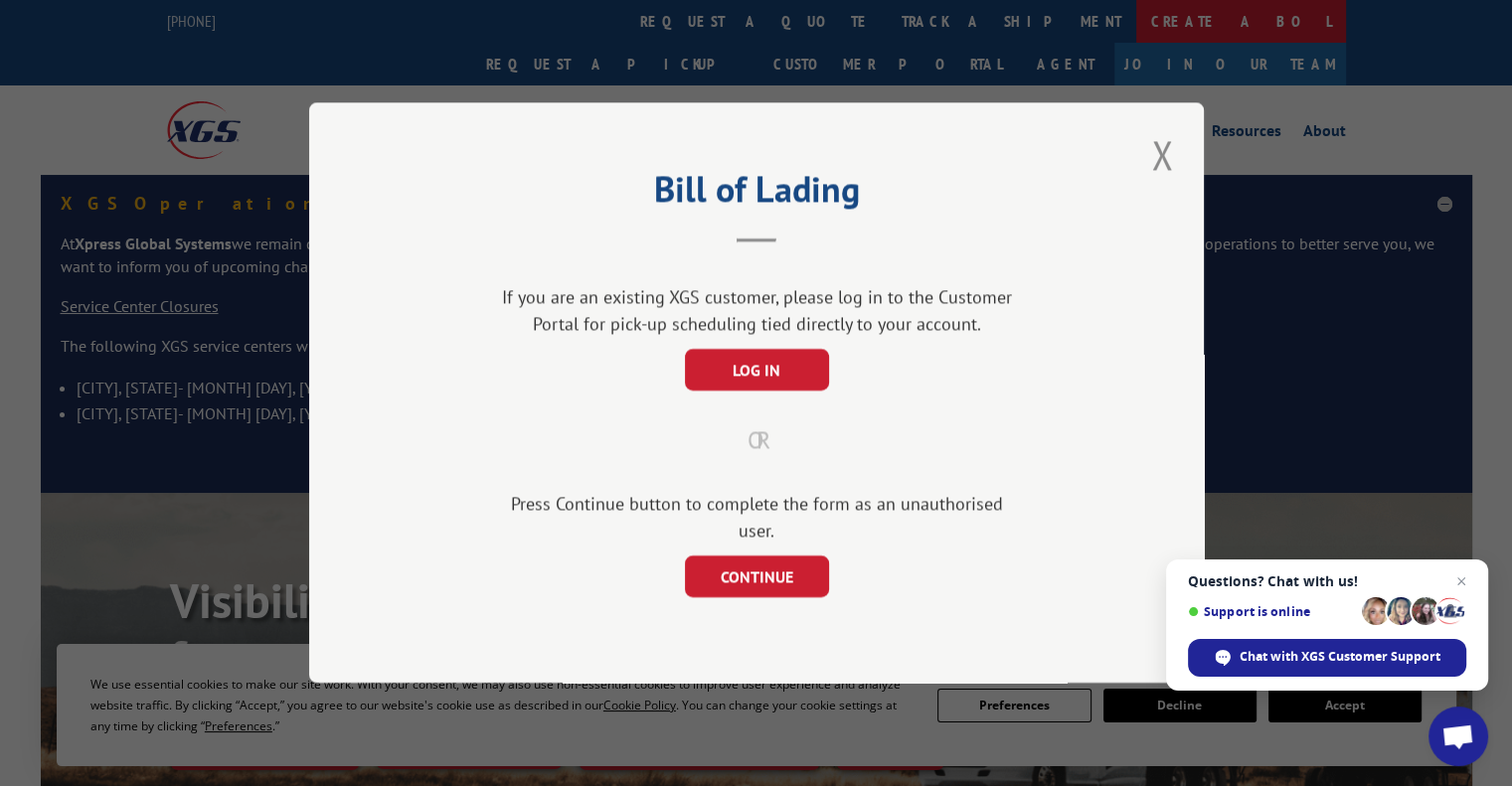 click on "Bill of Lading If you are an existing XGS customer, please log in to the Customer Portal for pick-up scheduling tied directly to your account. LOG IN OR Press Continue button to complete the form as an unauthorised user. CONTINUE" at bounding box center (756, 393) 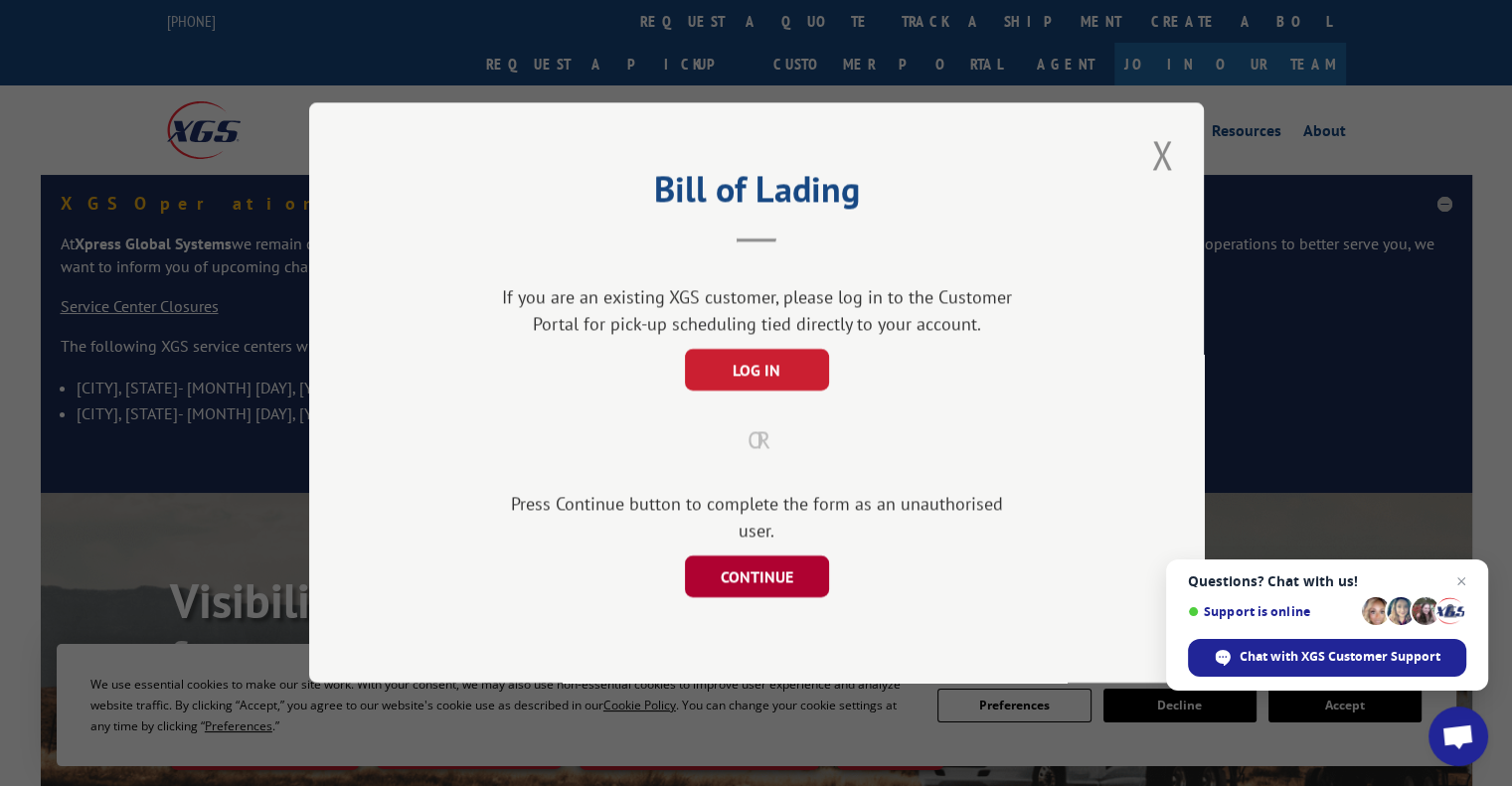 click on "CONTINUE" at bounding box center [756, 577] 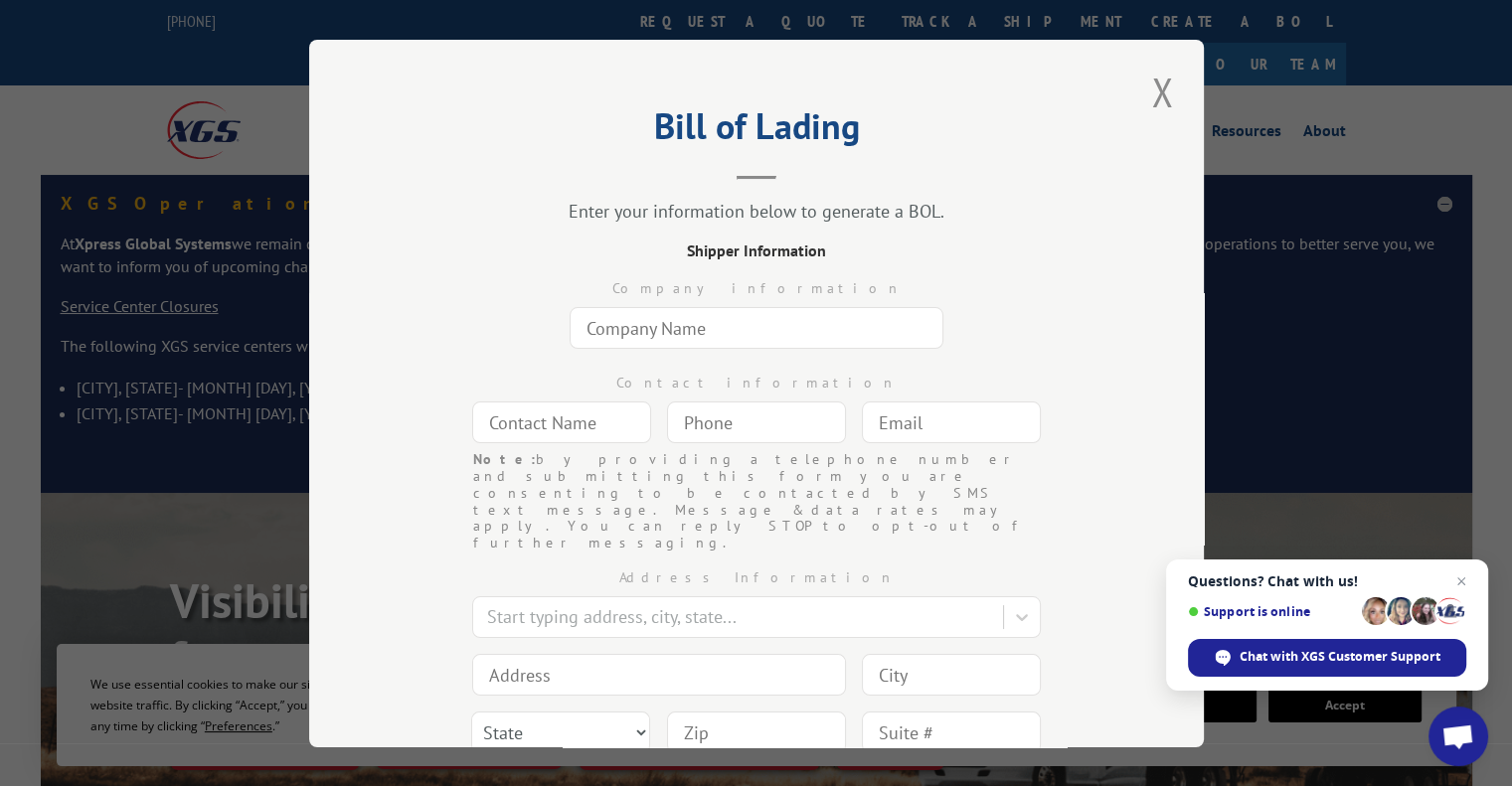click at bounding box center [756, 328] 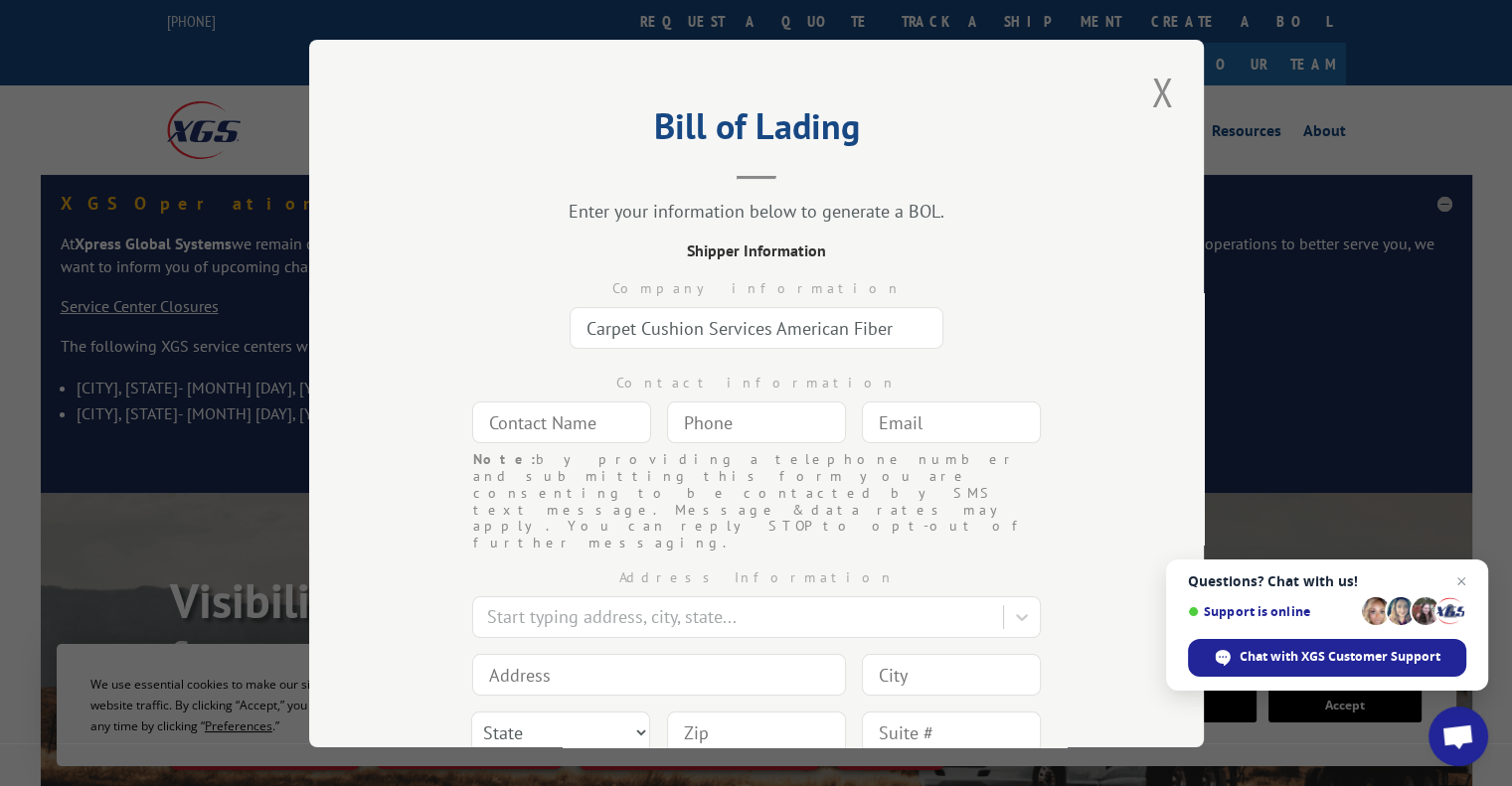 type on "Carpet Cushion Services American Fiber" 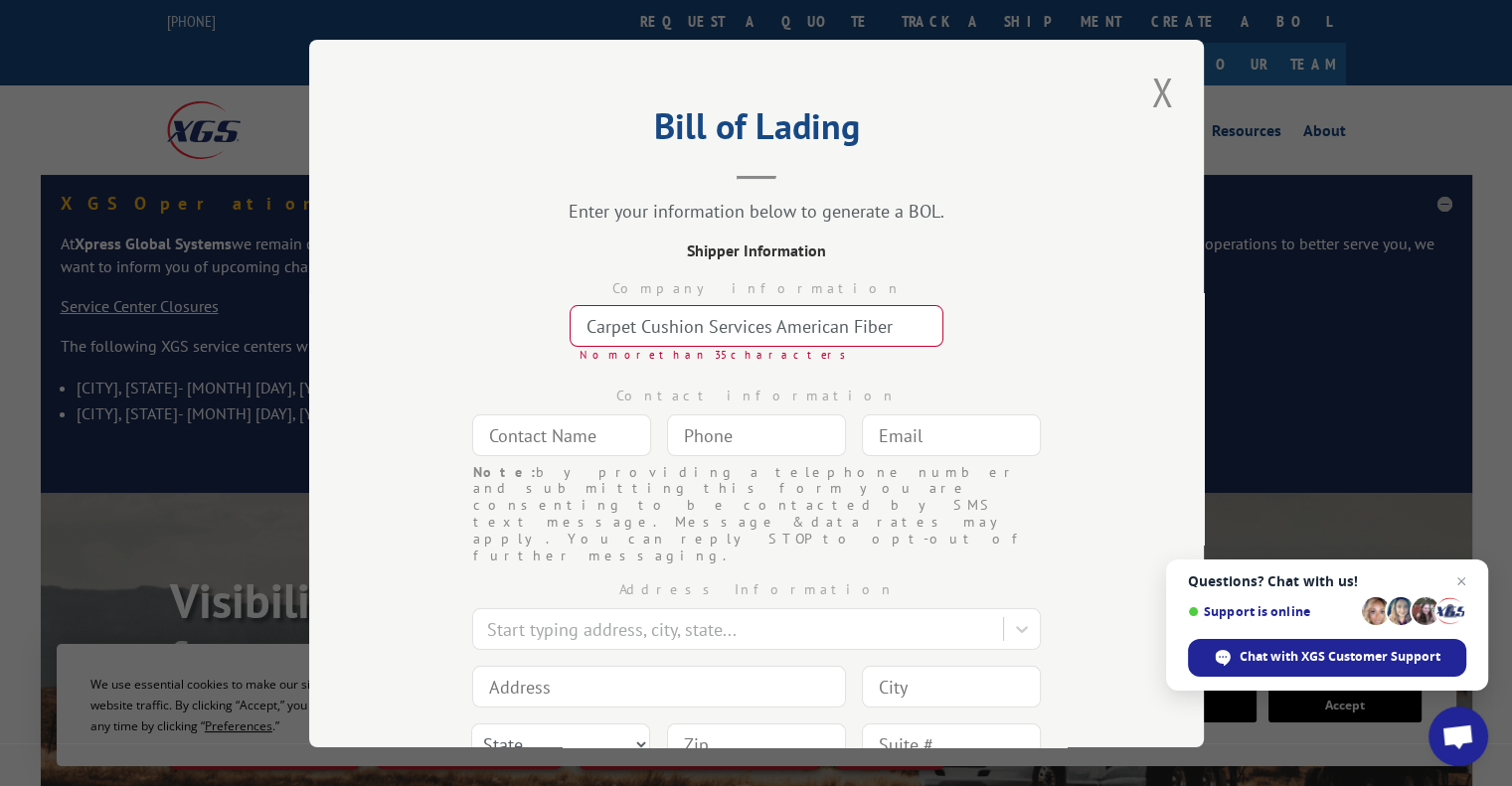 type on "L" 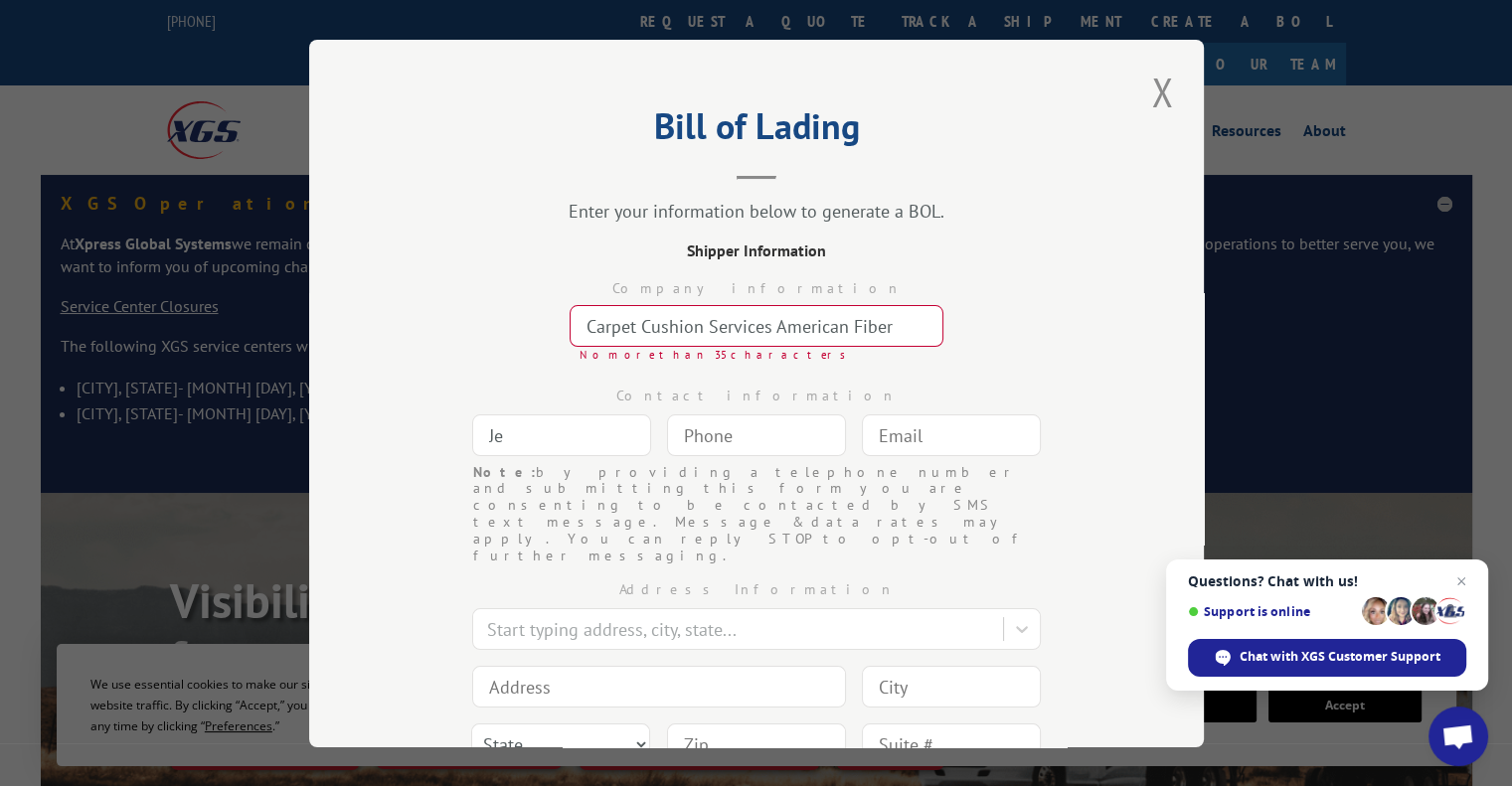 type on "J" 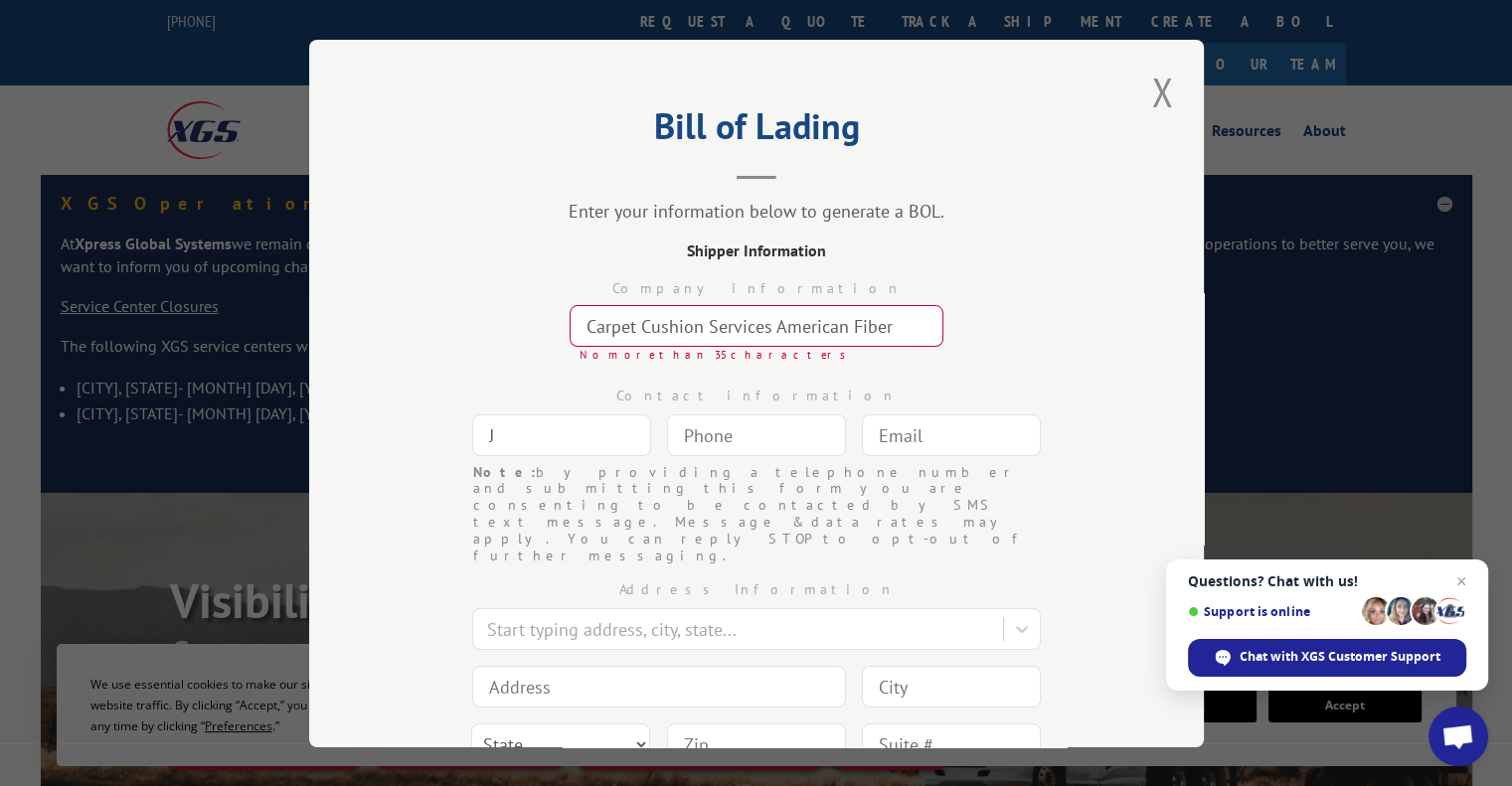 type 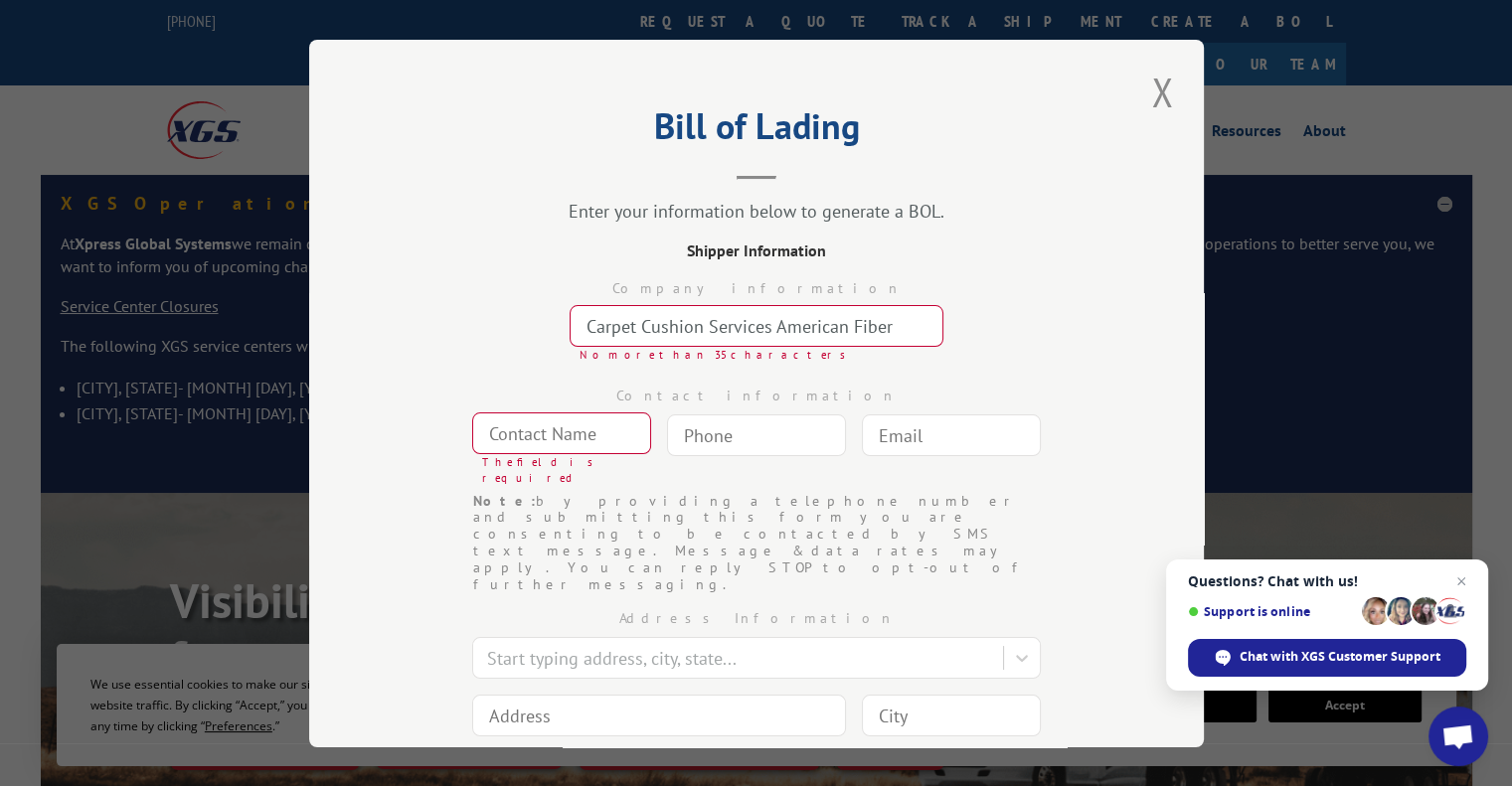 click on "Carpet Cushion Services American Fiber" at bounding box center [756, 326] 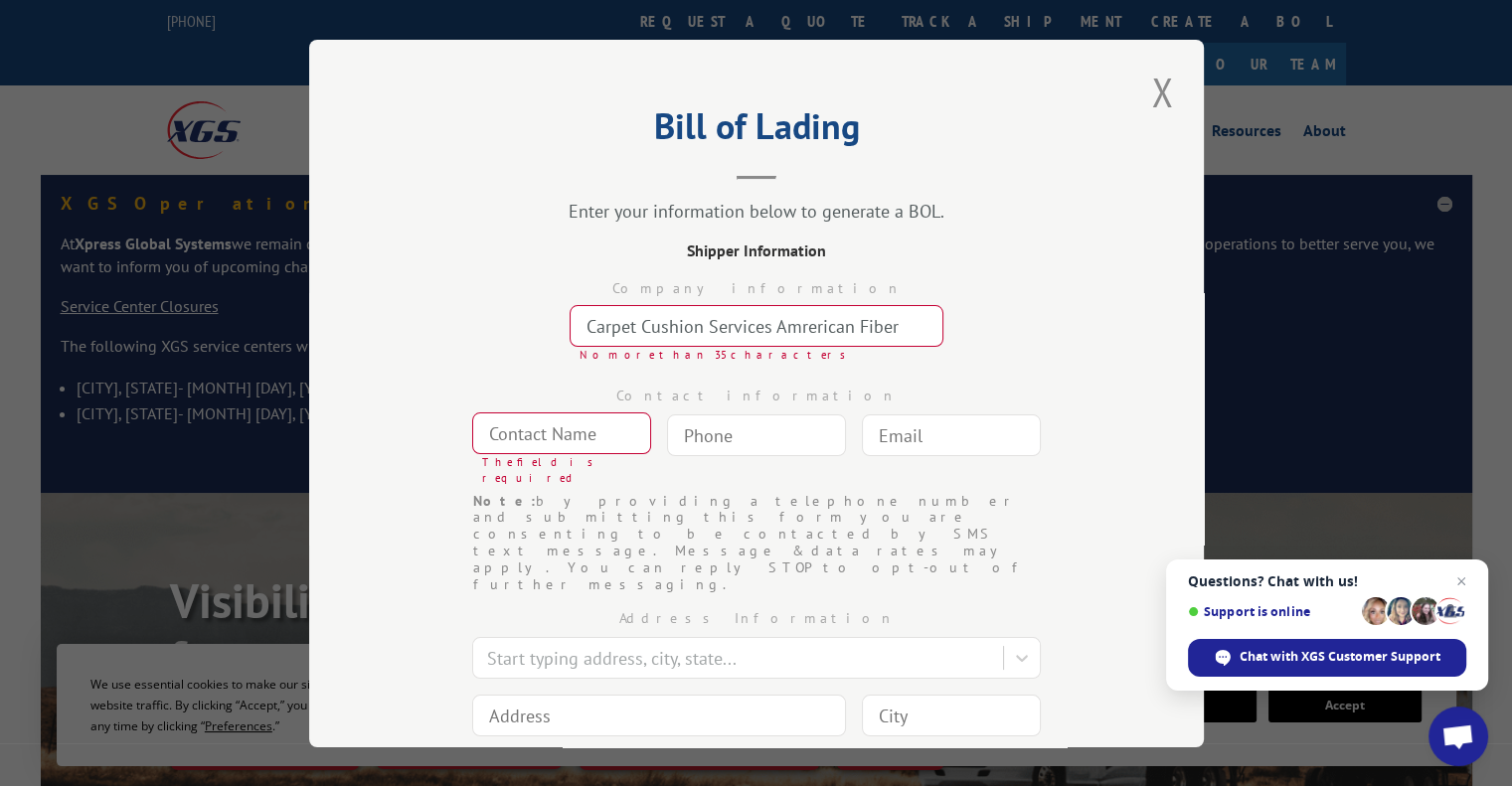click on "Carpet Cushion Services Amrerican Fiber" at bounding box center [756, 326] 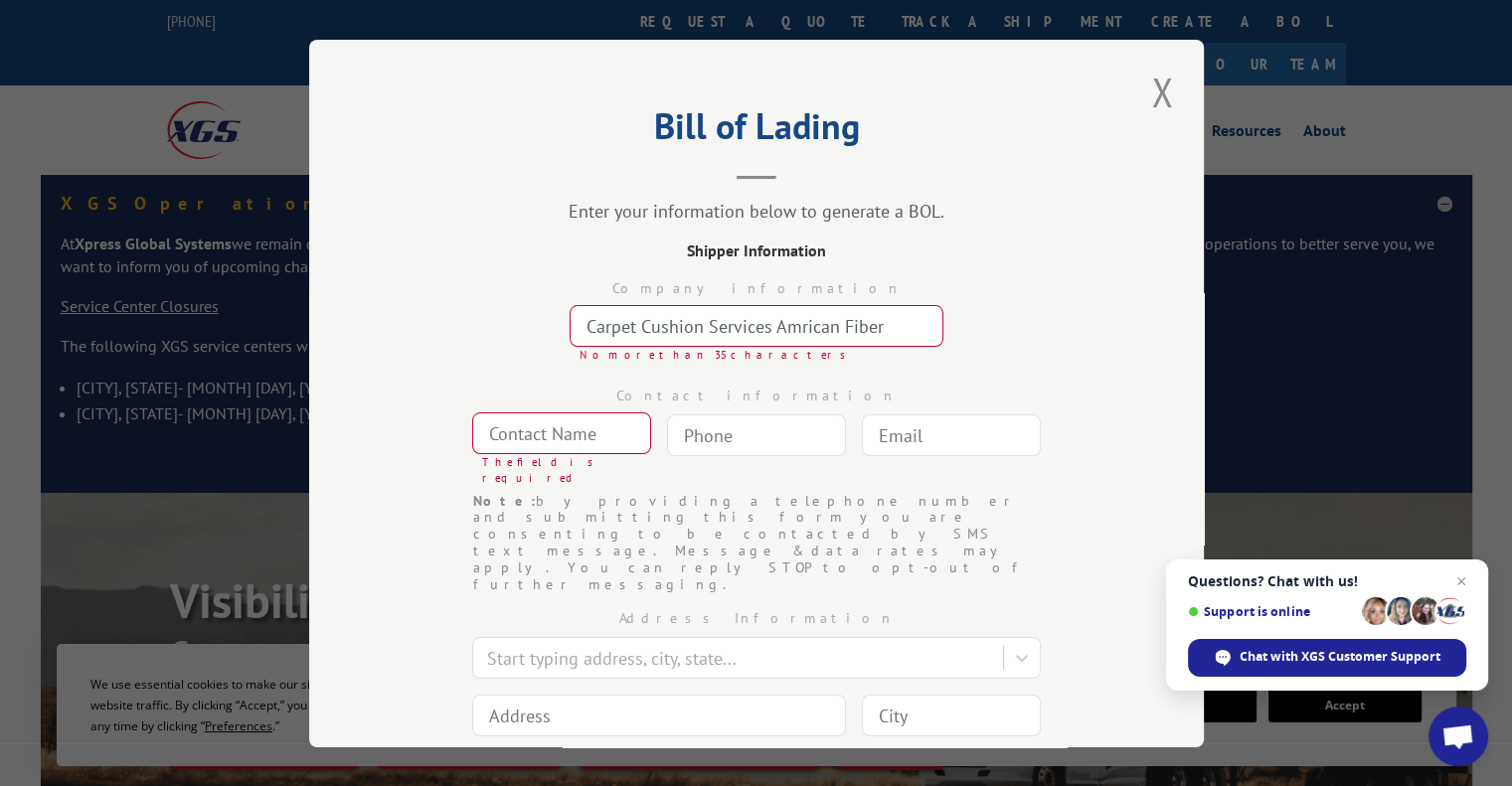 click on "Carpet Cushion Services Amrican Fiber" at bounding box center [756, 326] 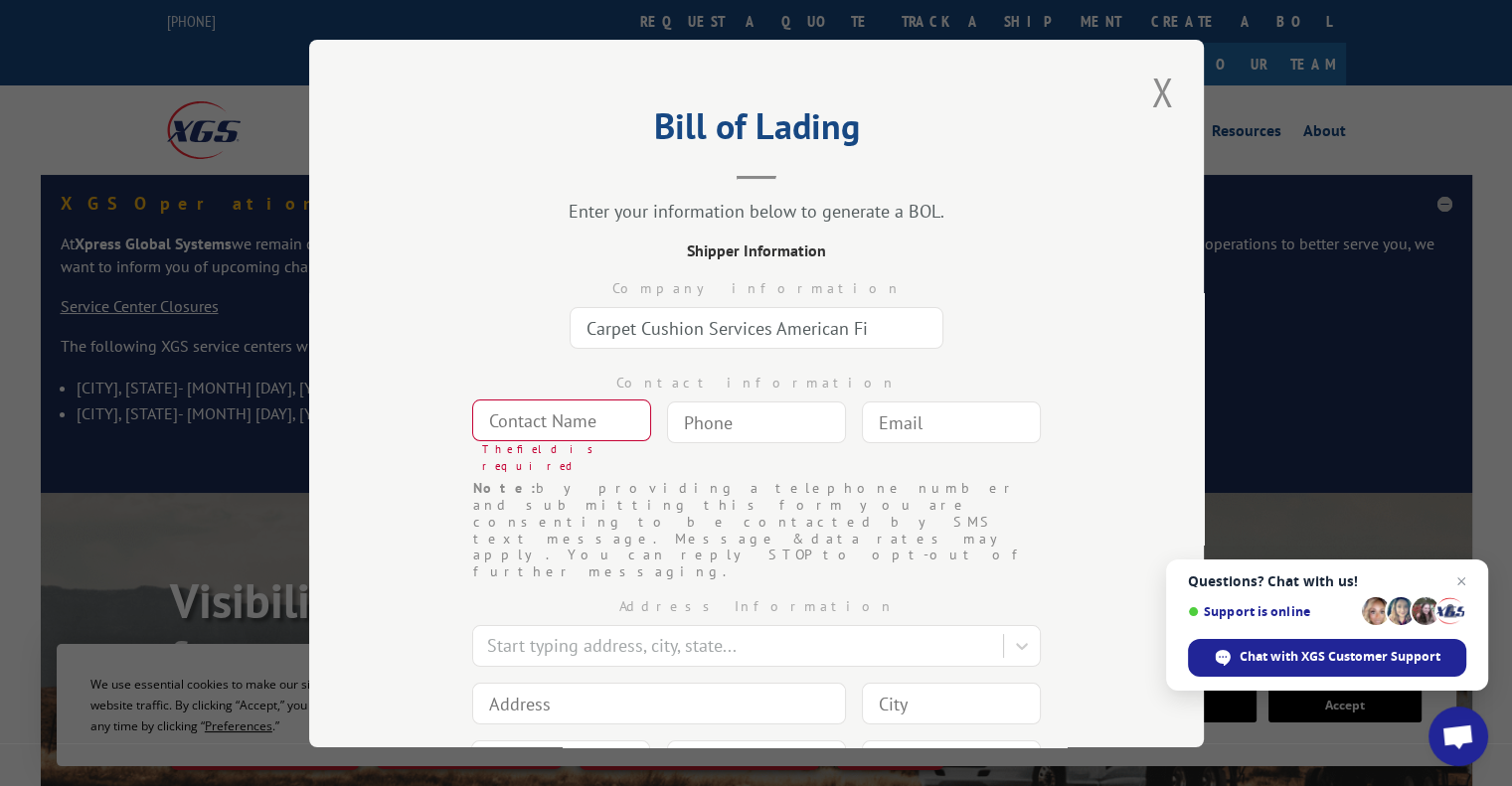 type on "Carpet Cushion Services American Fi" 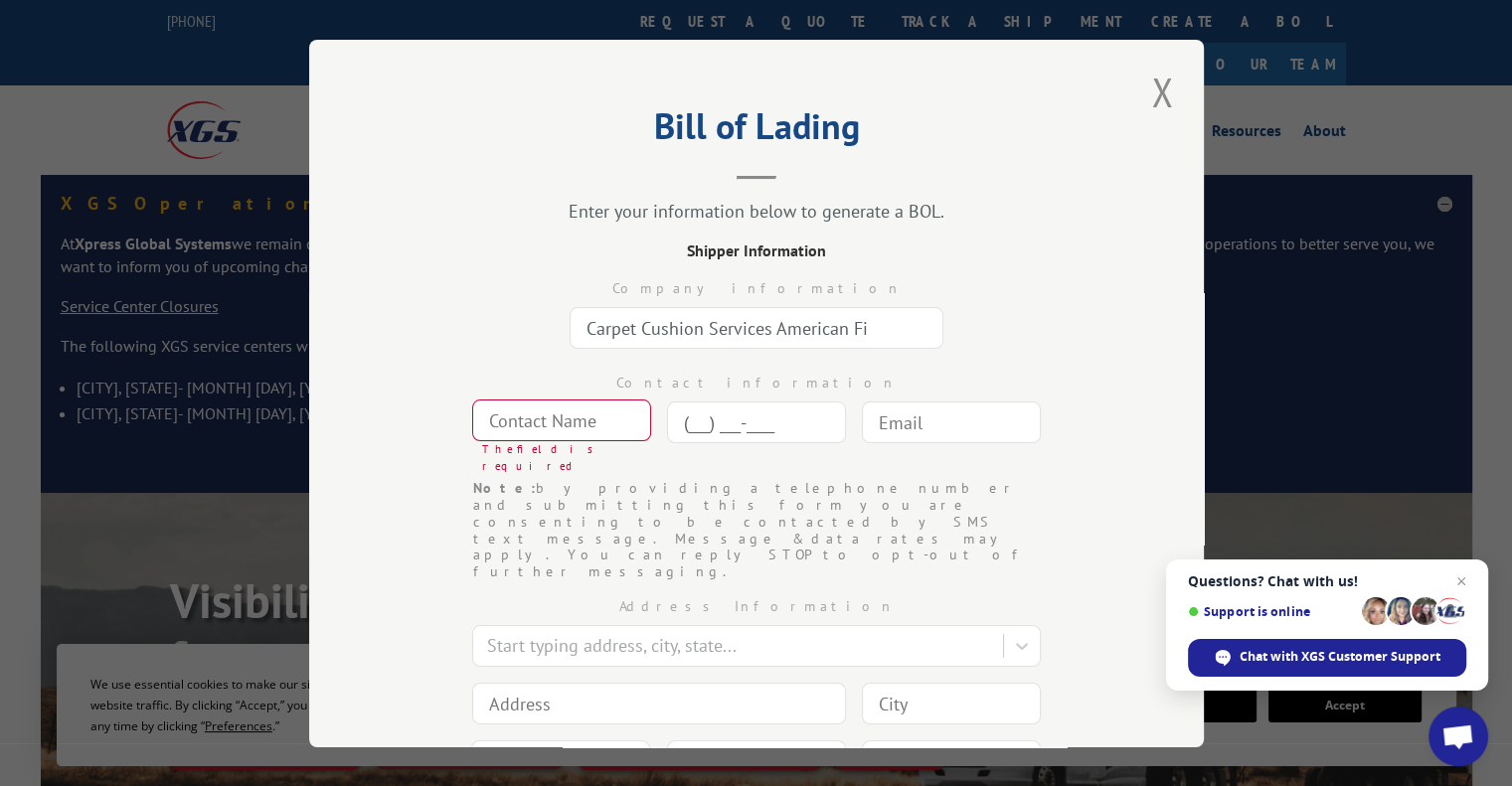 click on "(___) ___-____" at bounding box center [756, 422] 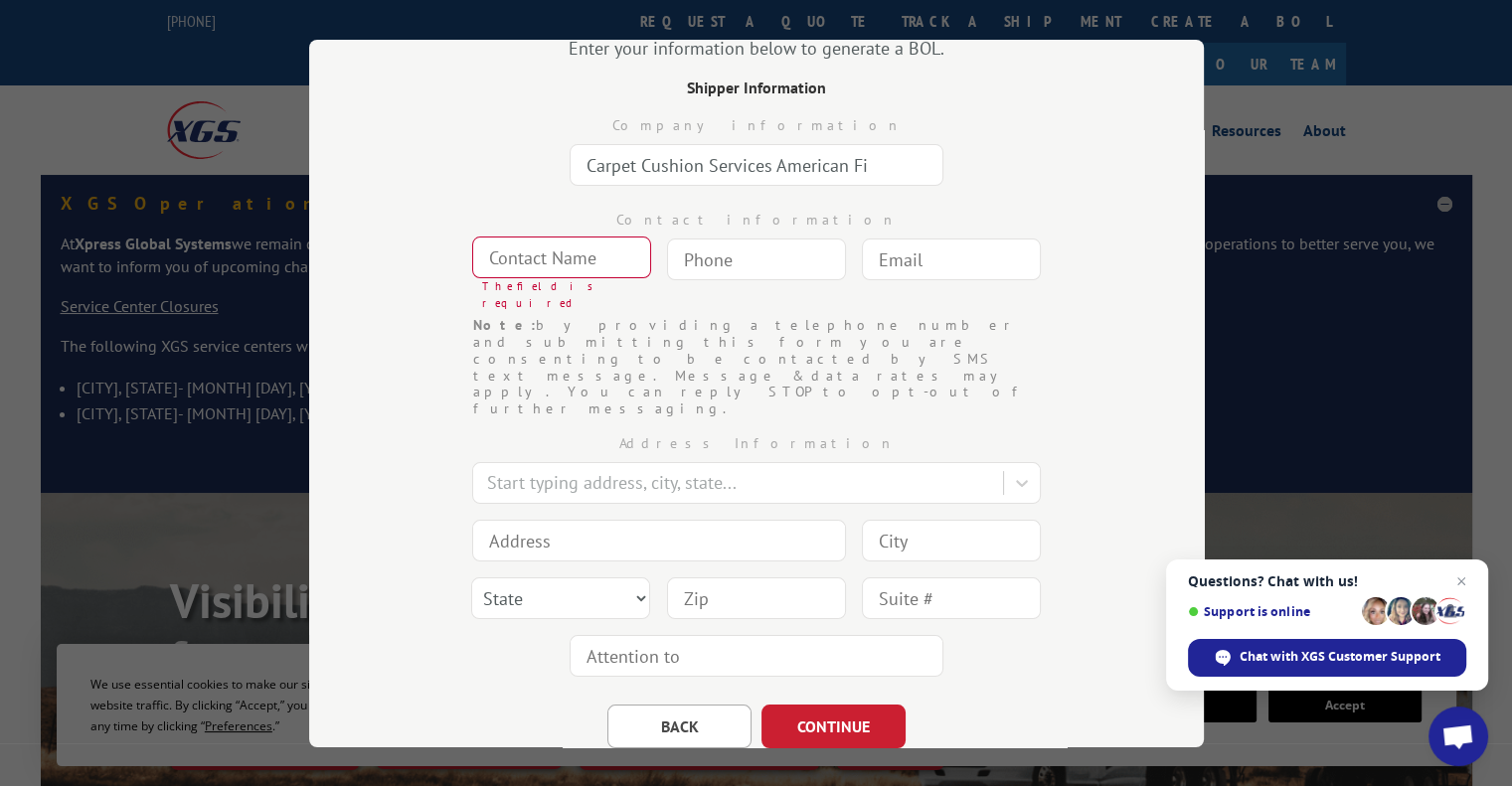 scroll, scrollTop: 182, scrollLeft: 0, axis: vertical 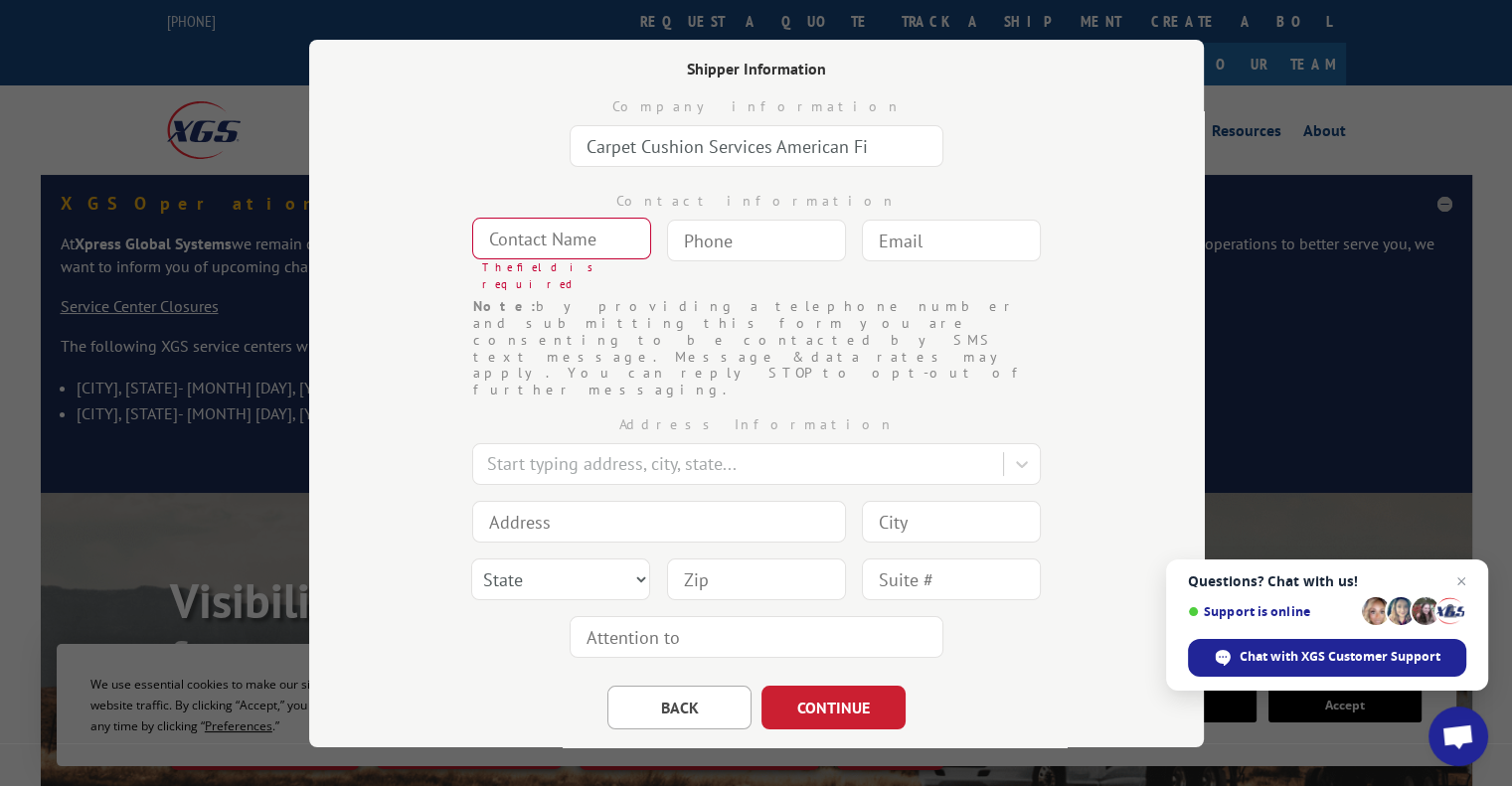 click at bounding box center (756, 240) 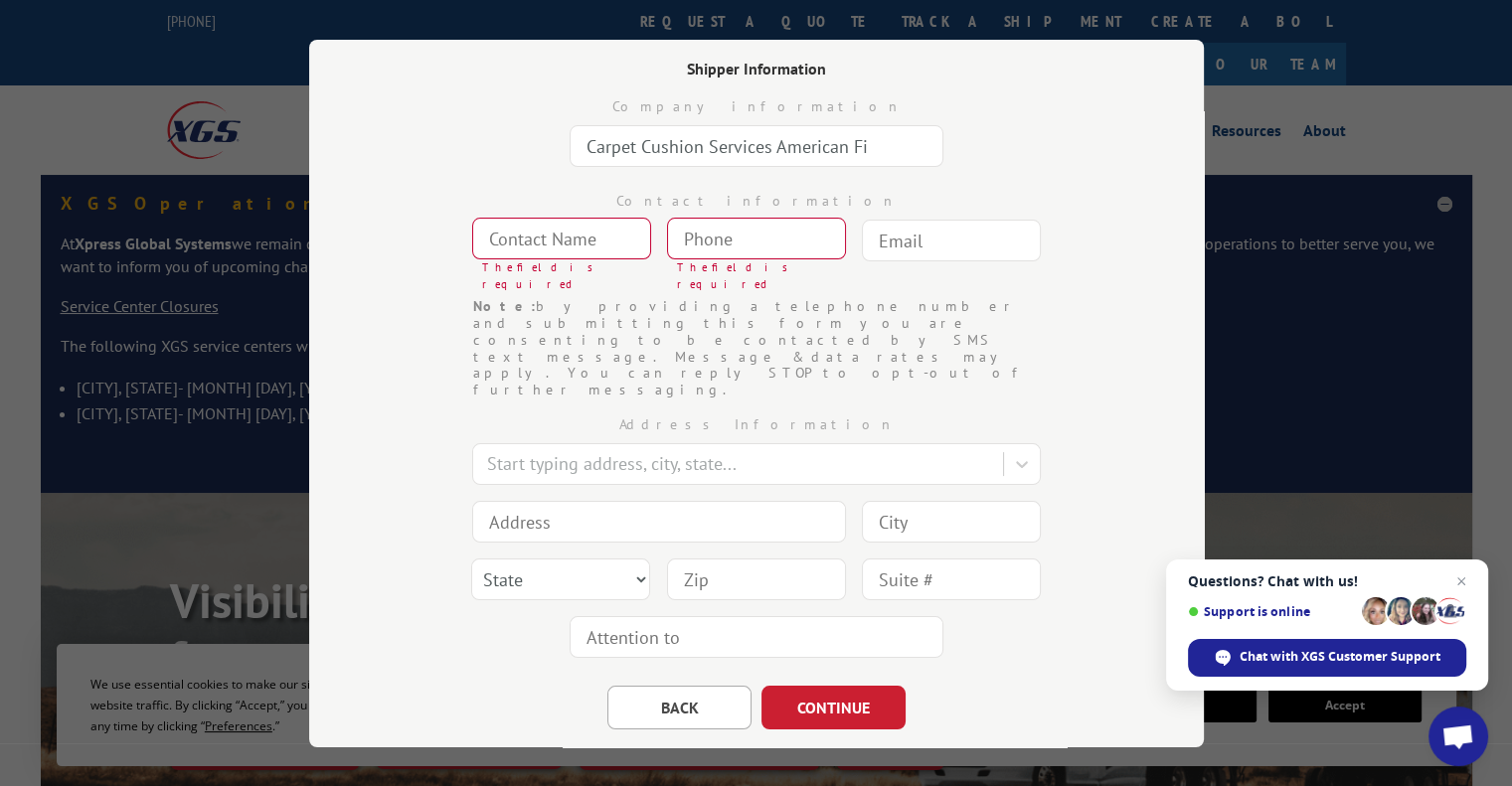 click at bounding box center [562, 238] 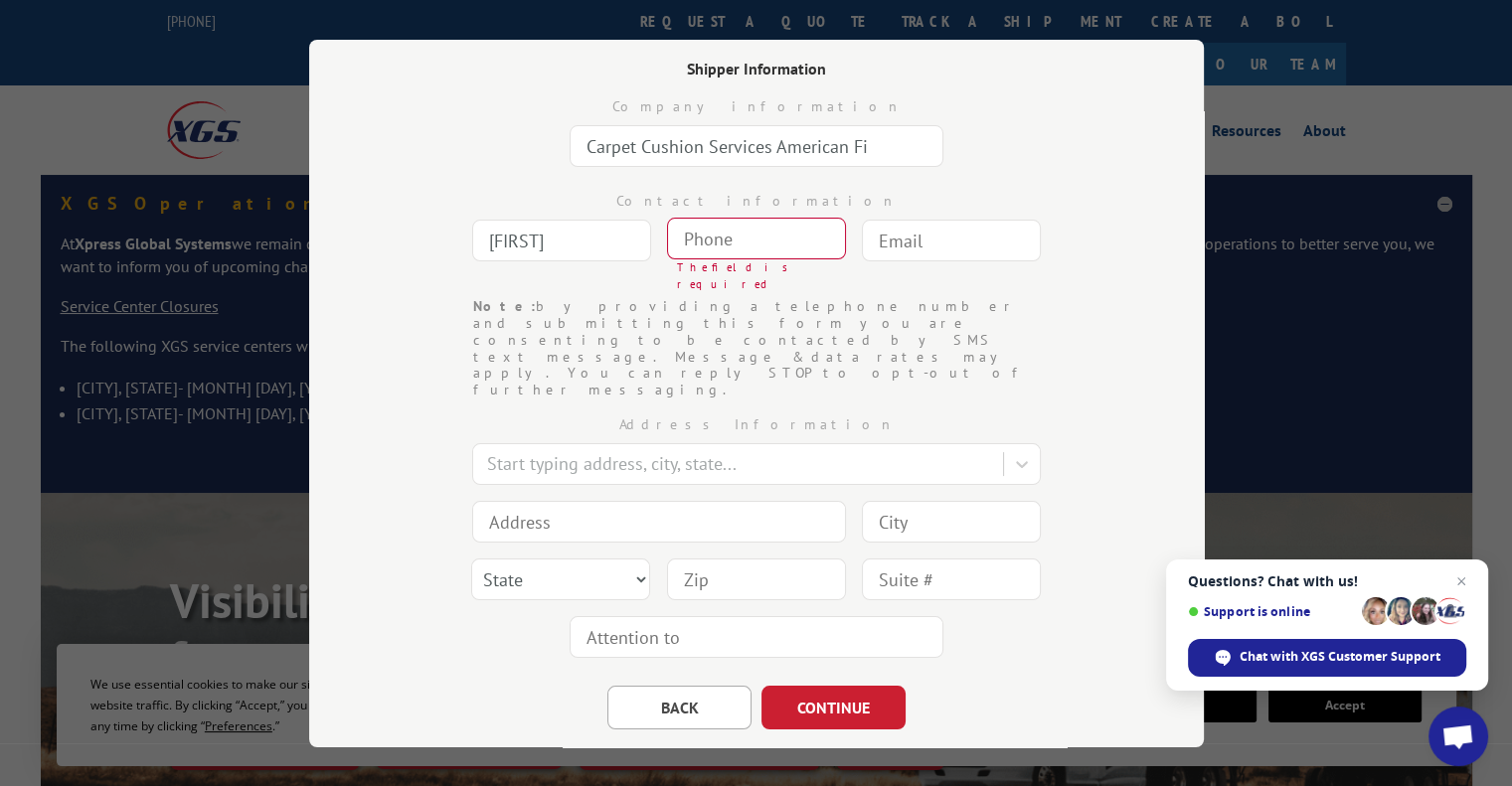 type on "[FIRST]" 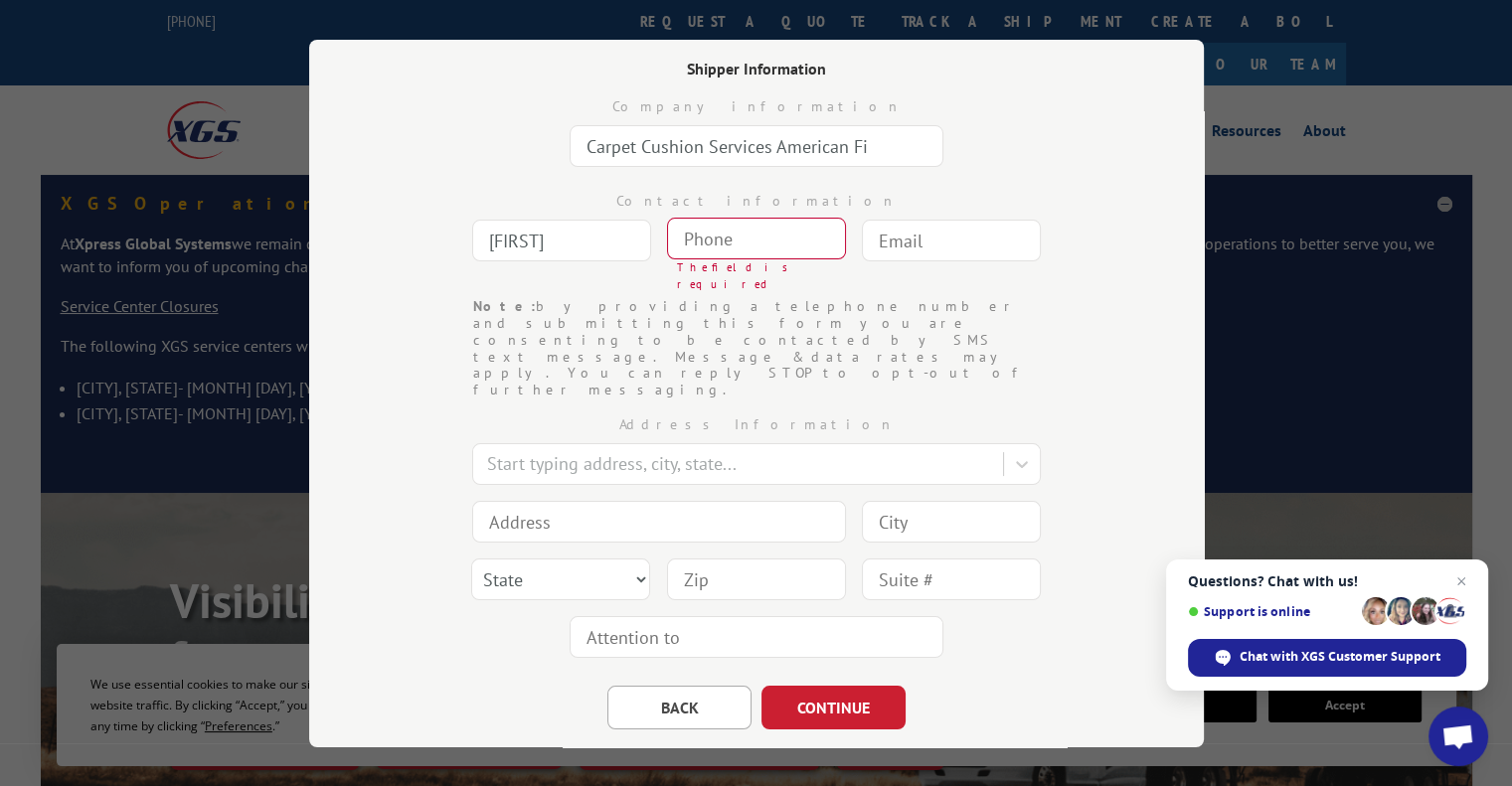 type on "(___) ___-____" 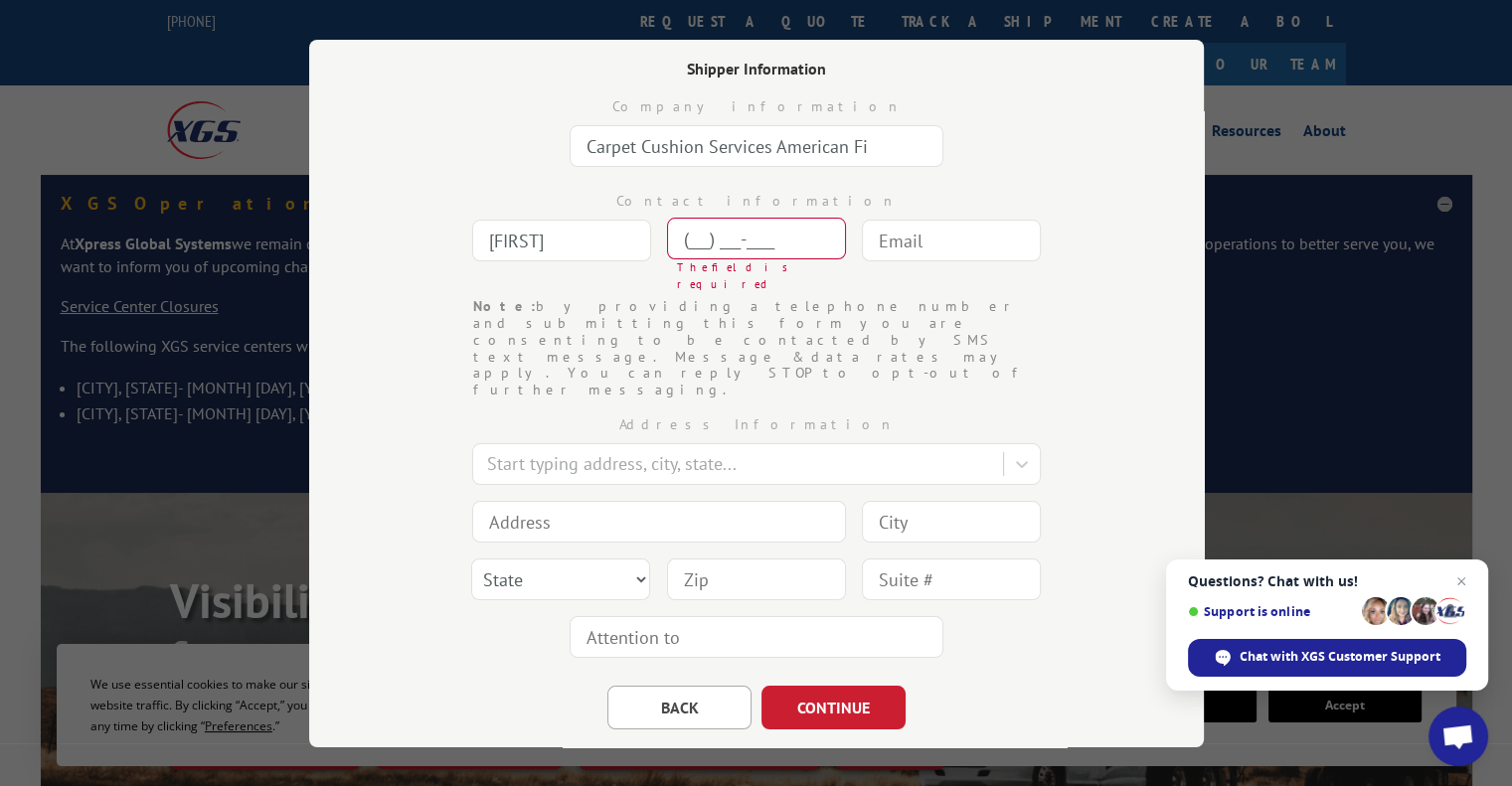 click on "(___) ___-____" at bounding box center [756, 238] 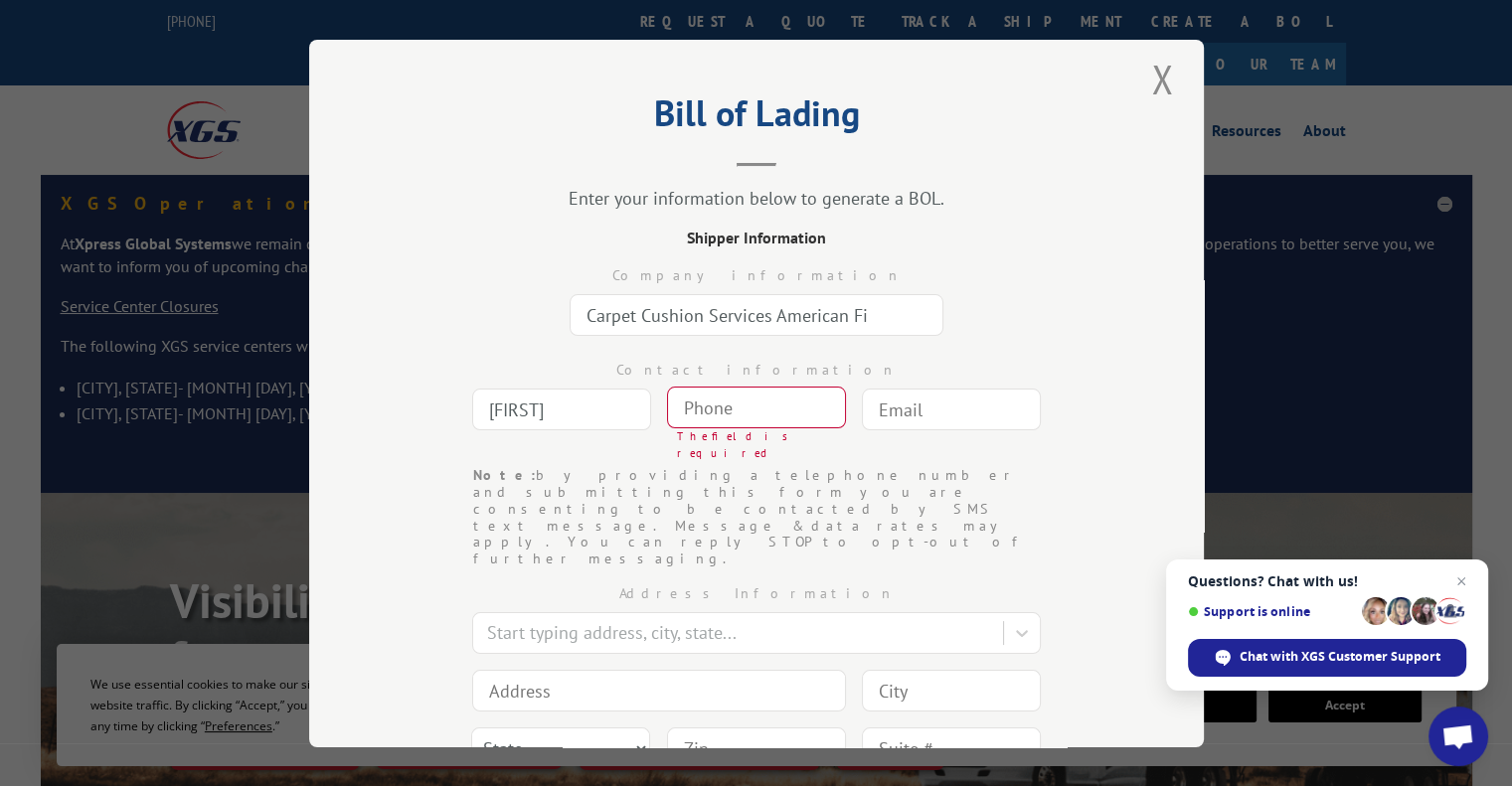 scroll, scrollTop: 0, scrollLeft: 0, axis: both 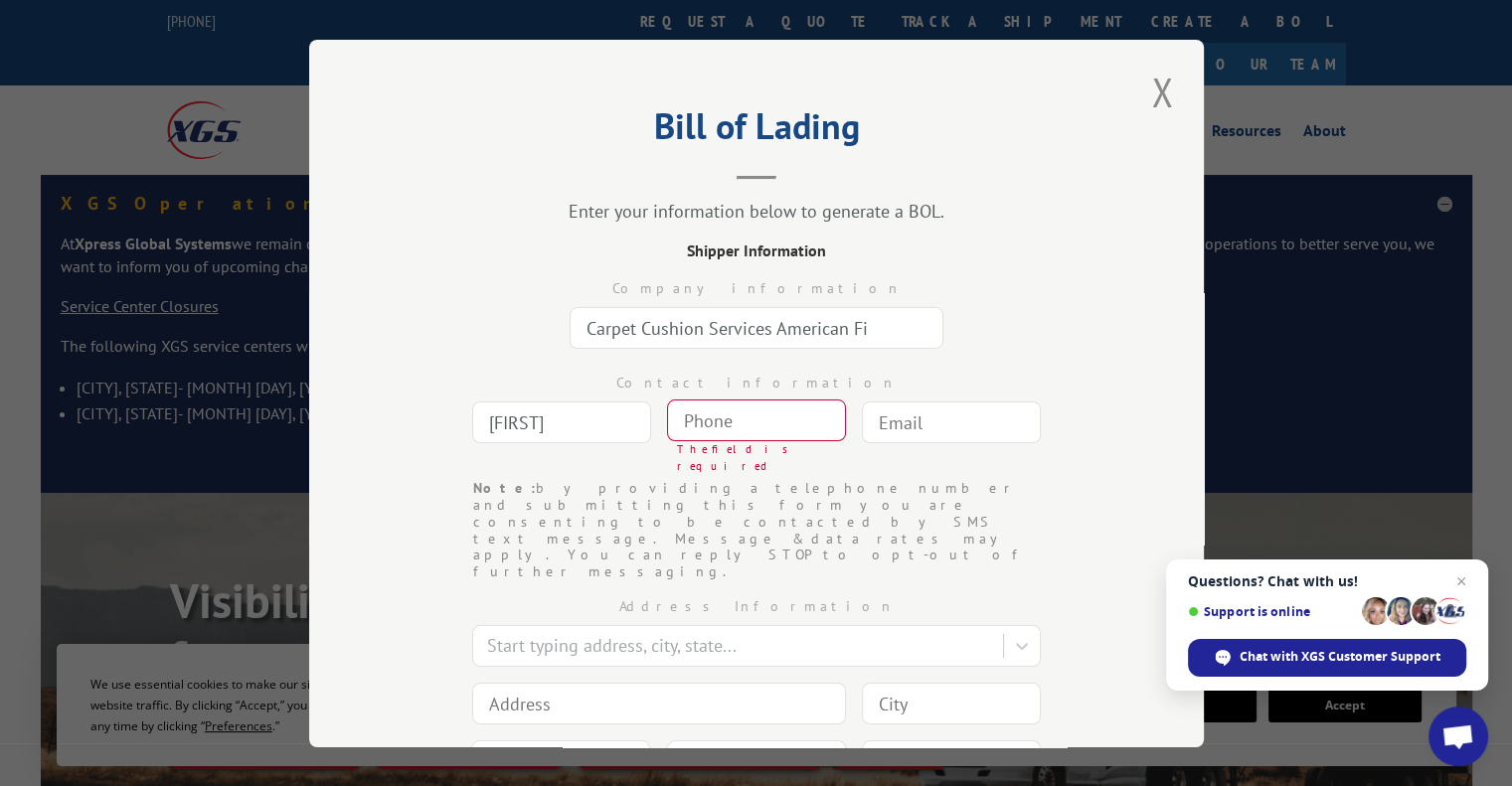 click at bounding box center (756, 420) 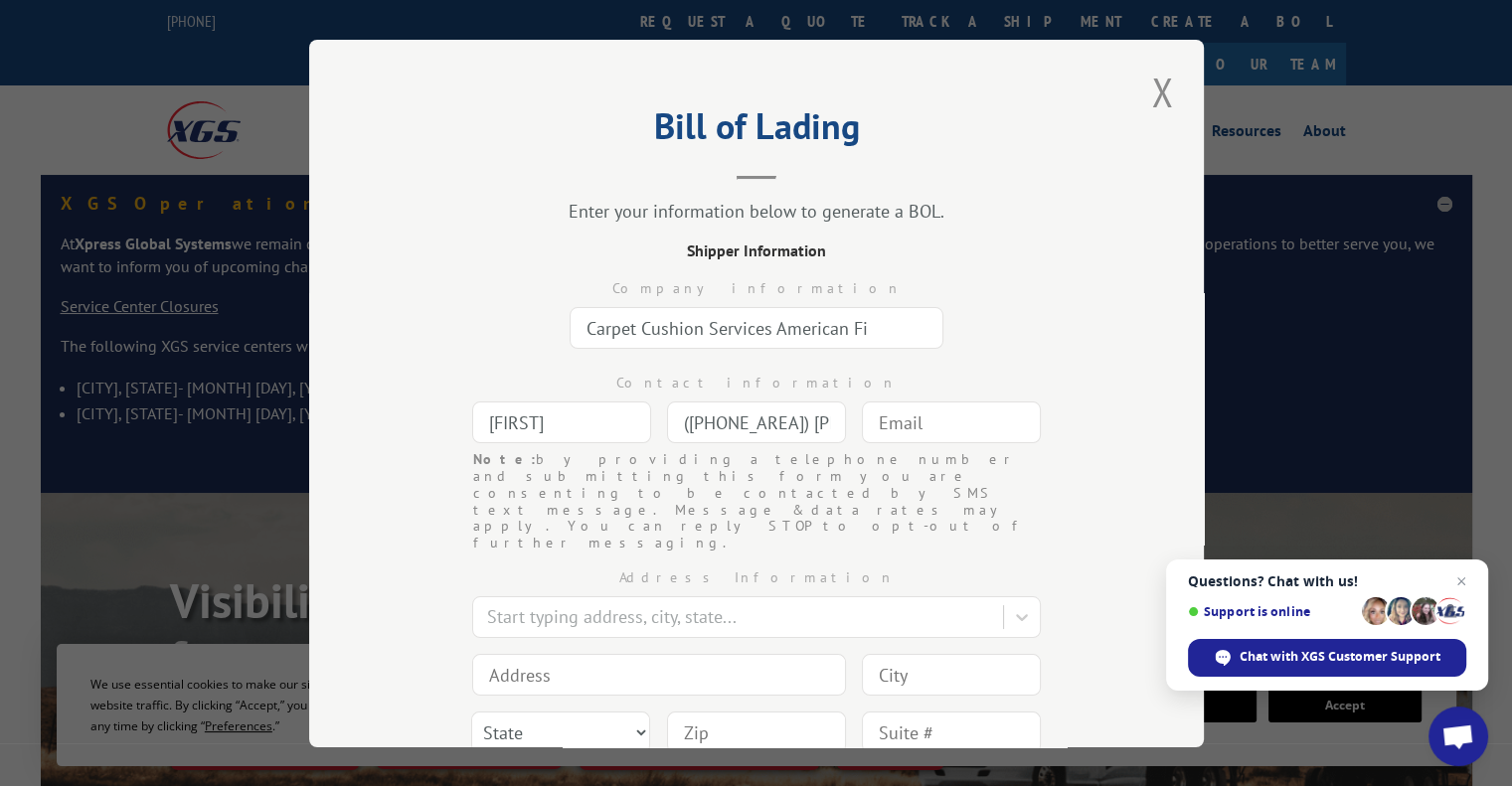 type on "([PHONE_AREA]) [PHONE_PREFIX]-____" 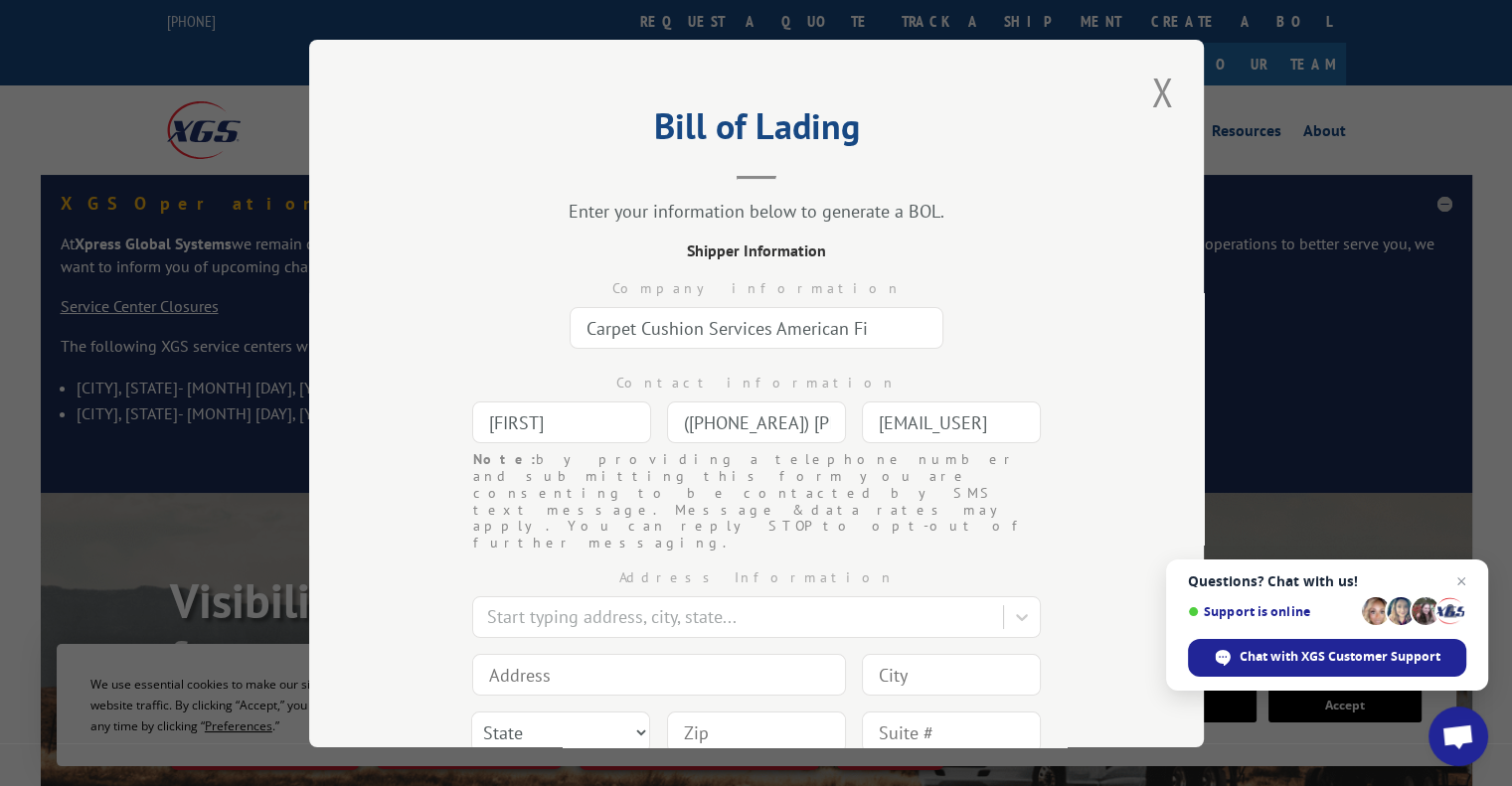 type on "[EMAIL]" 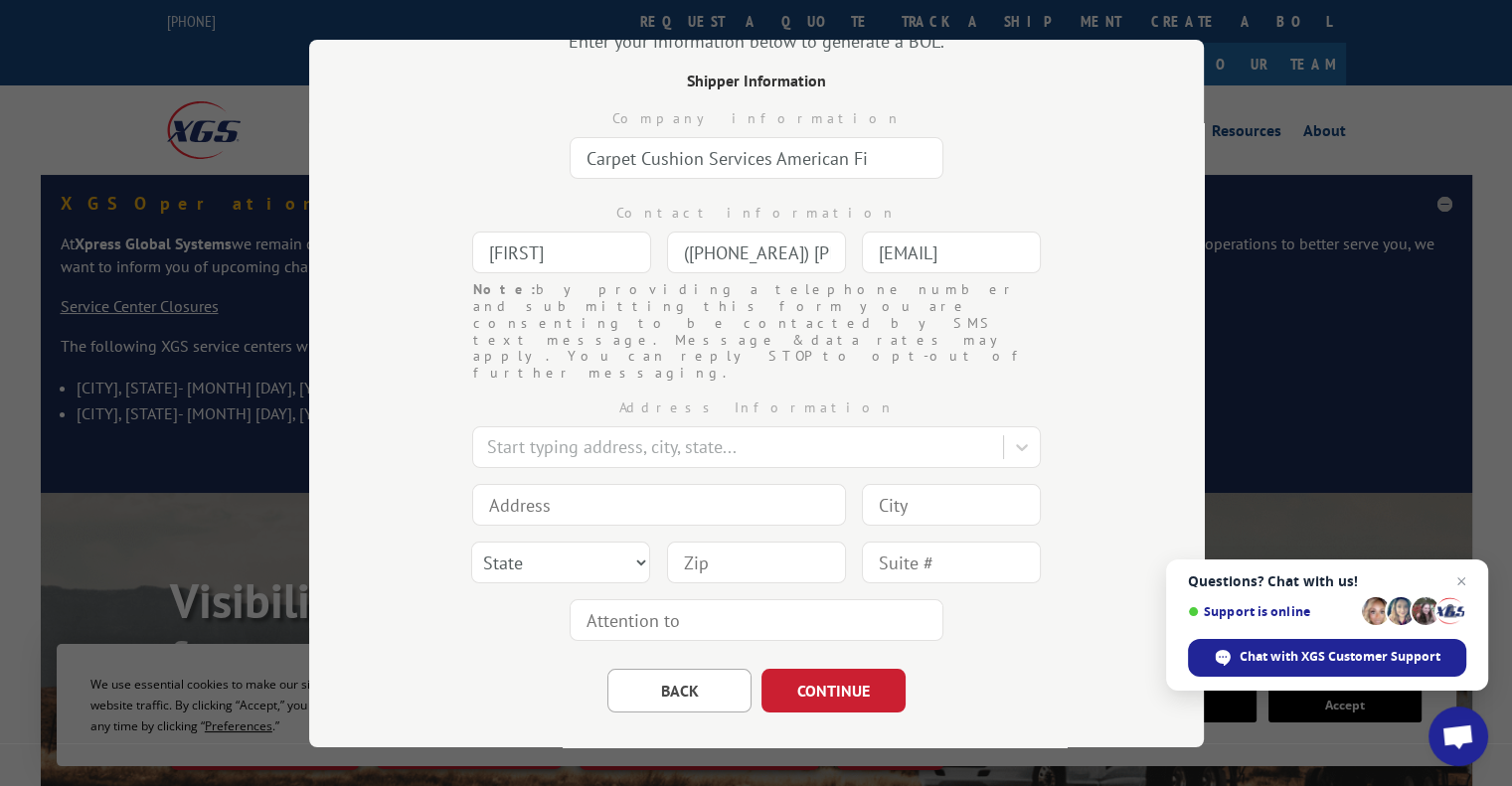 scroll, scrollTop: 169, scrollLeft: 0, axis: vertical 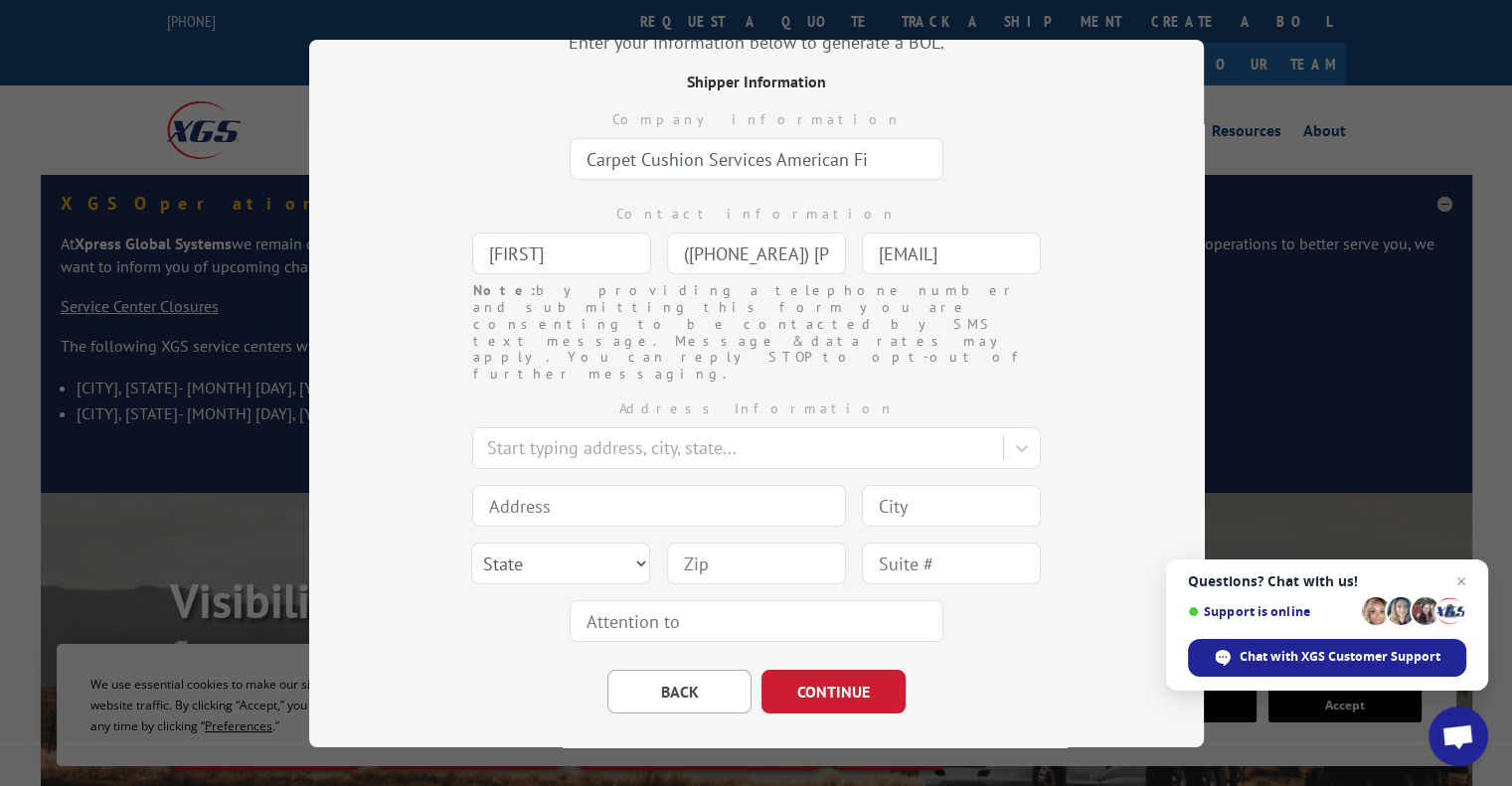 click on "Address Information Start typing address, city, state... State Alabama Alaska Arizona Arkansas California Colorado Connecticut Delaware District of Columbia Florida Georgia Hawaii Idaho Illinois Indiana Iowa Kansas Kentucky Louisiana Maine Maryland Massachusetts Michigan Minnesota Mississippi Missouri Montana North Carolina North Dakota Nebraska New Hampshire New Jersey New Mexico New York Nevada Ohio Oklahoma Oregon Pennsylvania Puerto Rico Rhode Island South Carolina South Dakota Tennessee Texas Utah Vermont Virginia Washington West Virginia Wisconsin Wyoming" at bounding box center (756, 515) 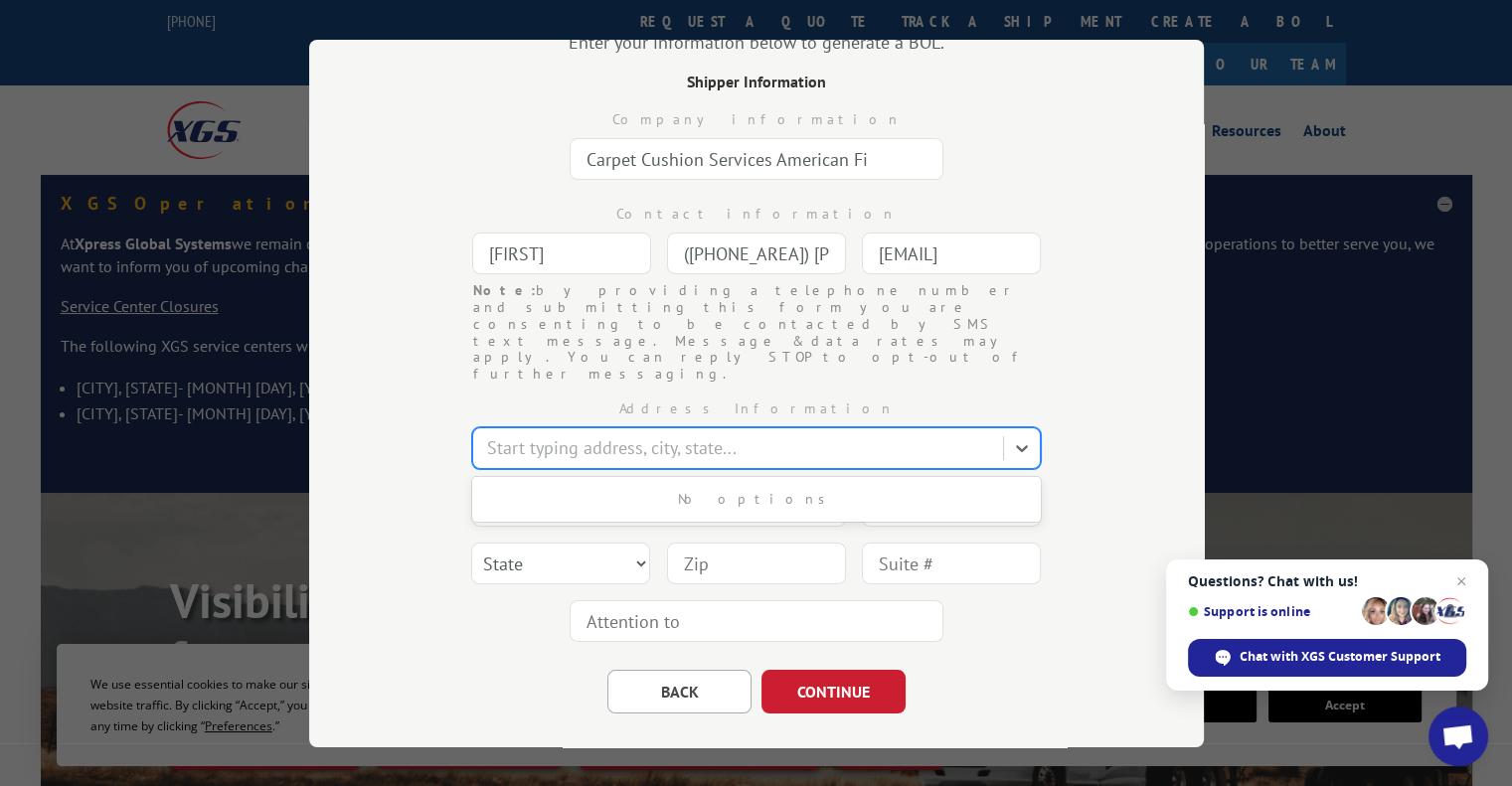 click on "Start typing address, city, state..." at bounding box center (756, 447) 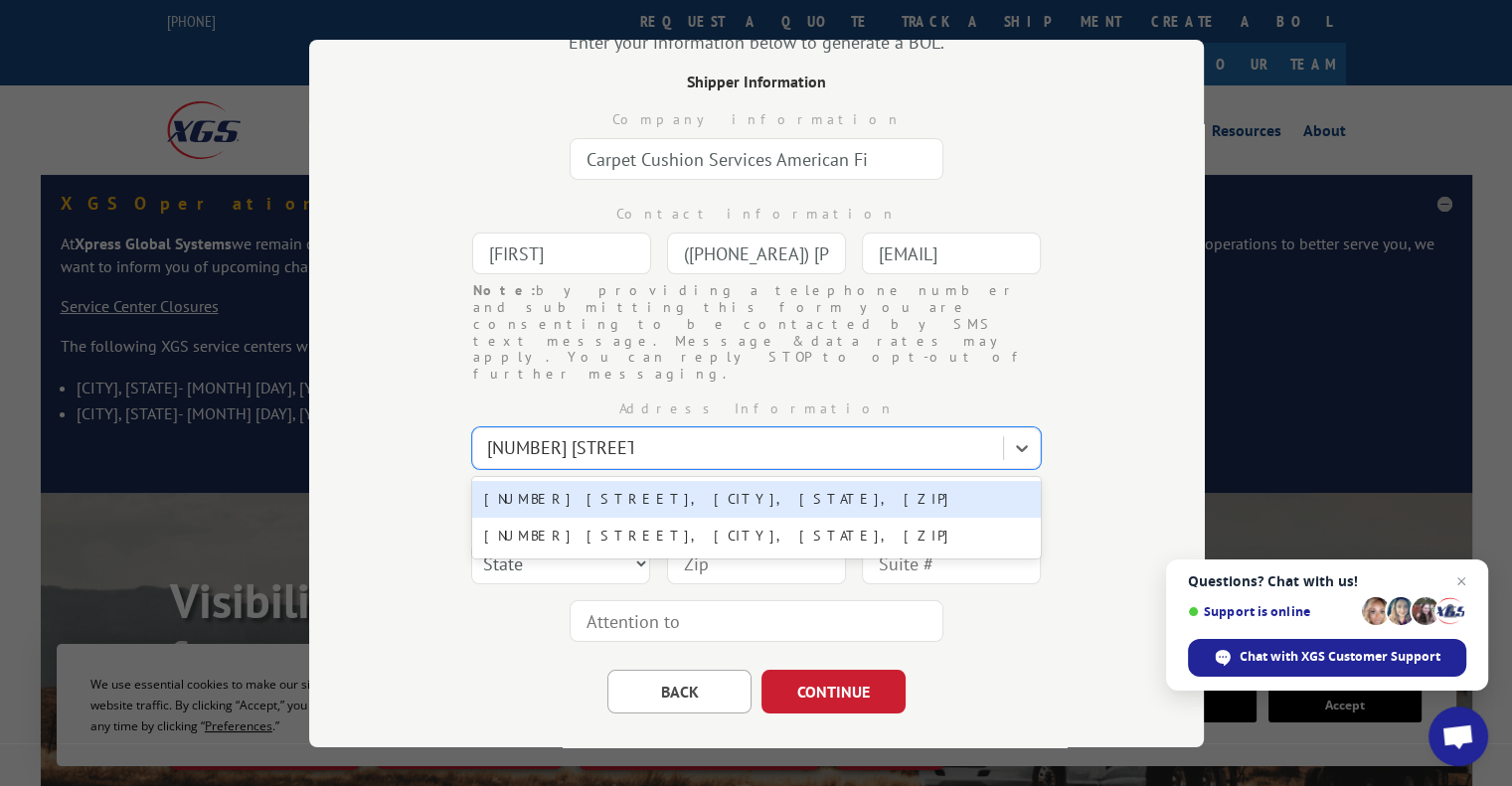 type on "[NUMBER] [STREET]" 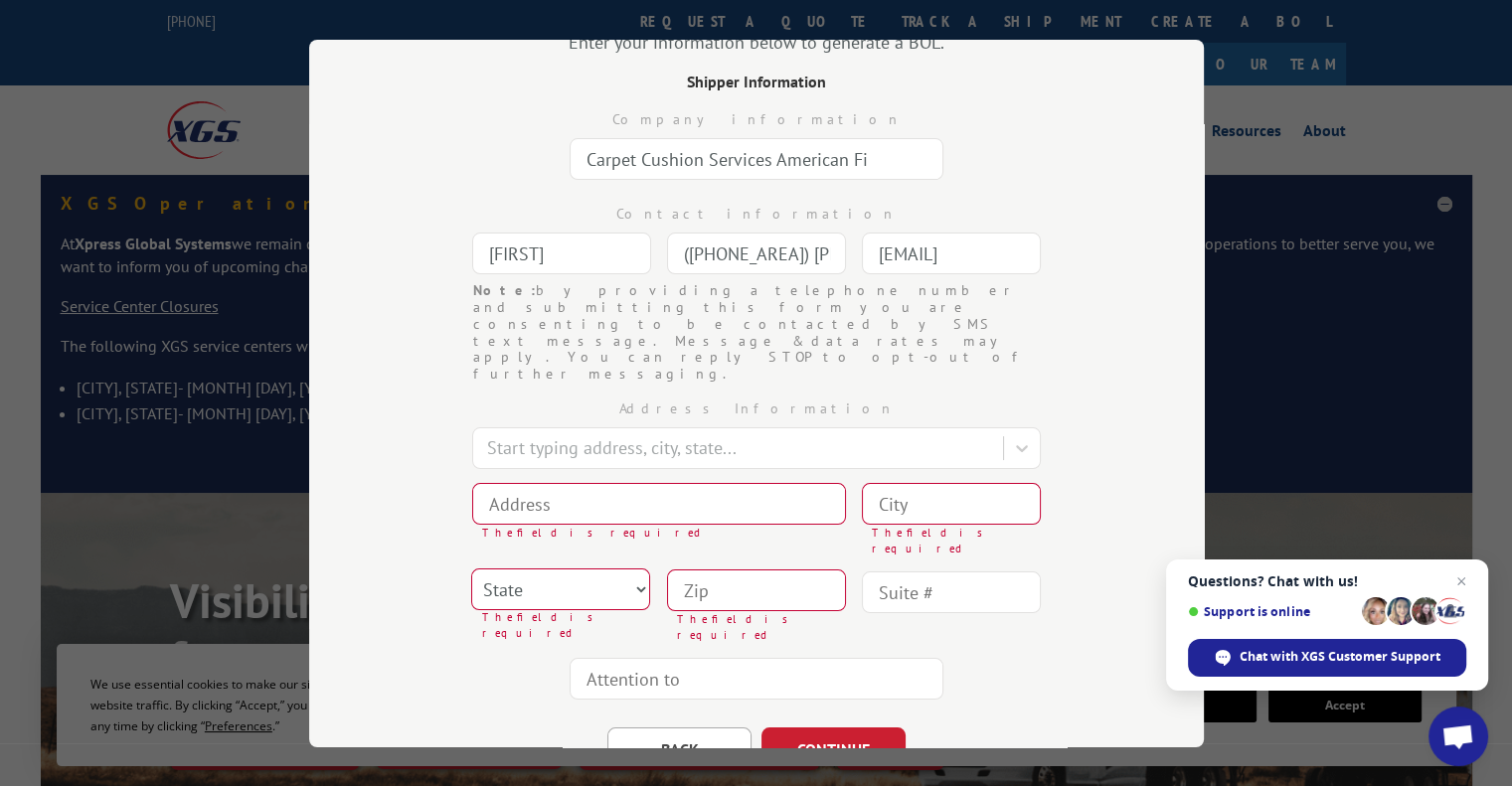 click on "Address Information Start typing address, city, state... The field is required The field is required State Alabama Alaska Arizona Arkansas California Colorado Connecticut Delaware District of Columbia Florida Georgia Hawaii Idaho Illinois Indiana Iowa Kansas Kentucky Louisiana Maine Maryland Massachusetts Michigan Minnesota Mississippi Missouri Montana North Carolina North Dakota Nebraska New Hampshire New Jersey New Mexico New York Nevada Ohio Oklahoma Oregon Pennsylvania Puerto Rico Rhode Island South Carolina South Dakota Tennessee Texas Utah Vermont Virginia Washington West Virginia Wisconsin Wyoming The field is required The field is required" at bounding box center [756, 544] 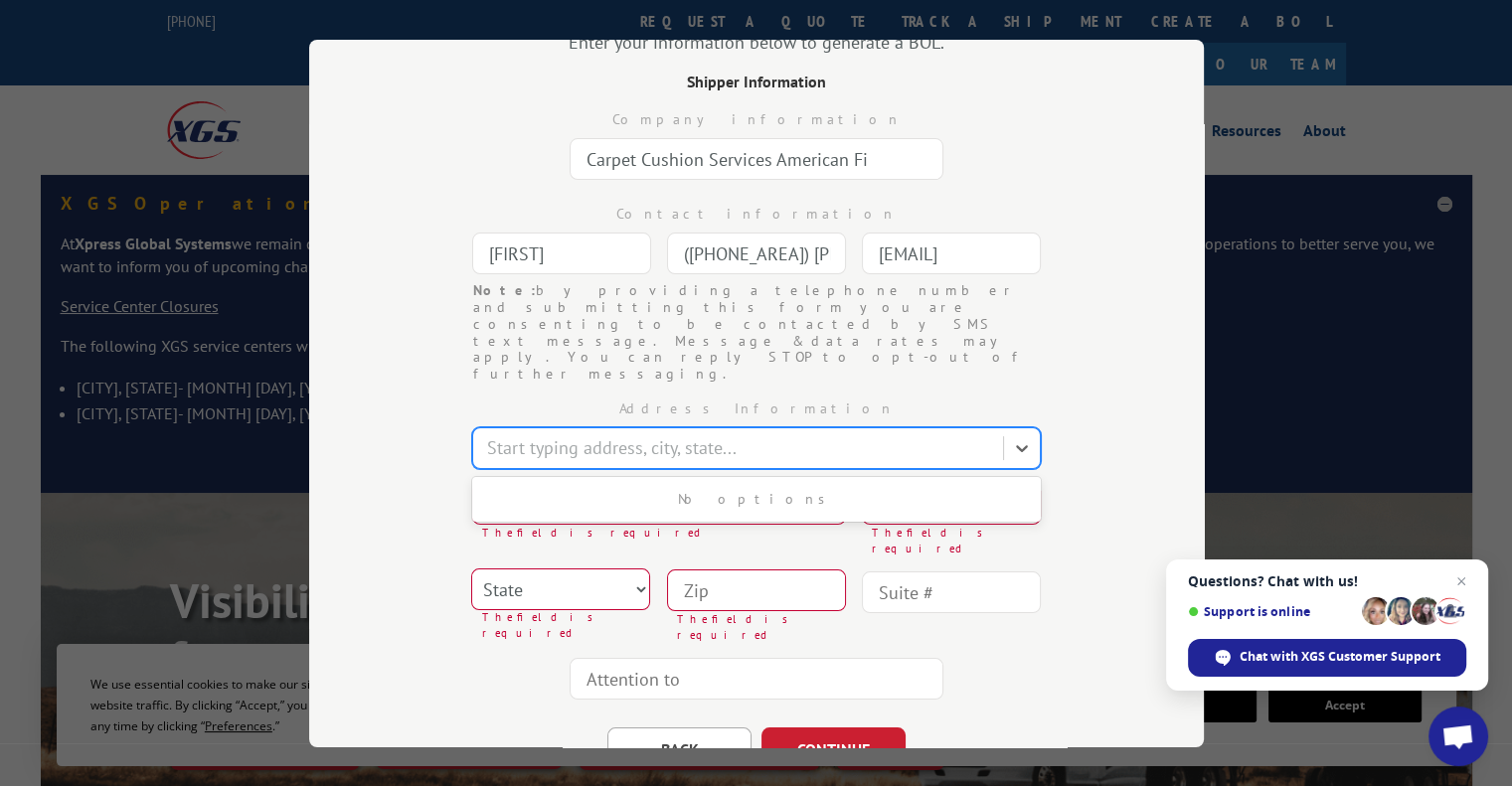 click at bounding box center [740, 447] 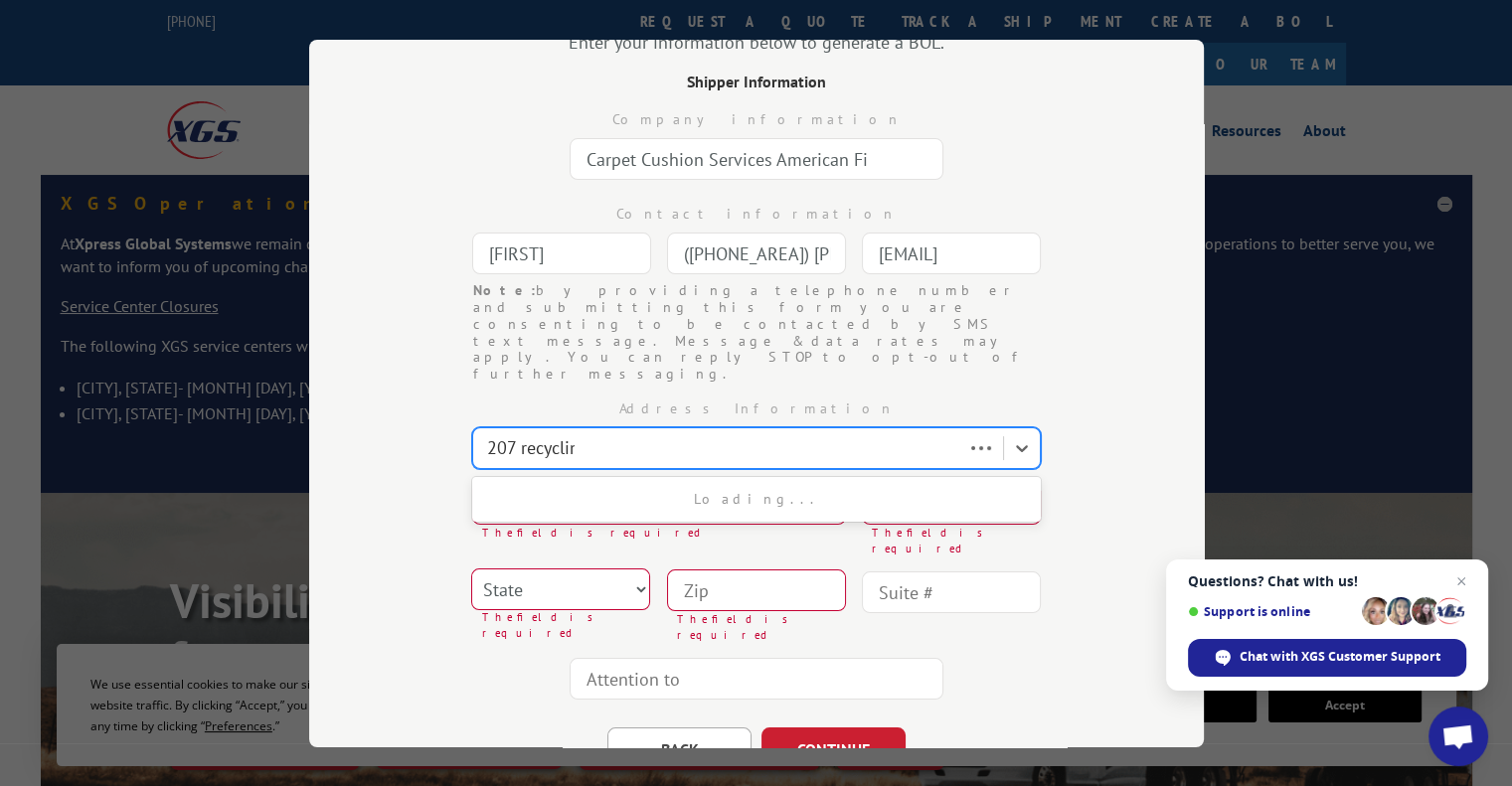 type on "207 recycling" 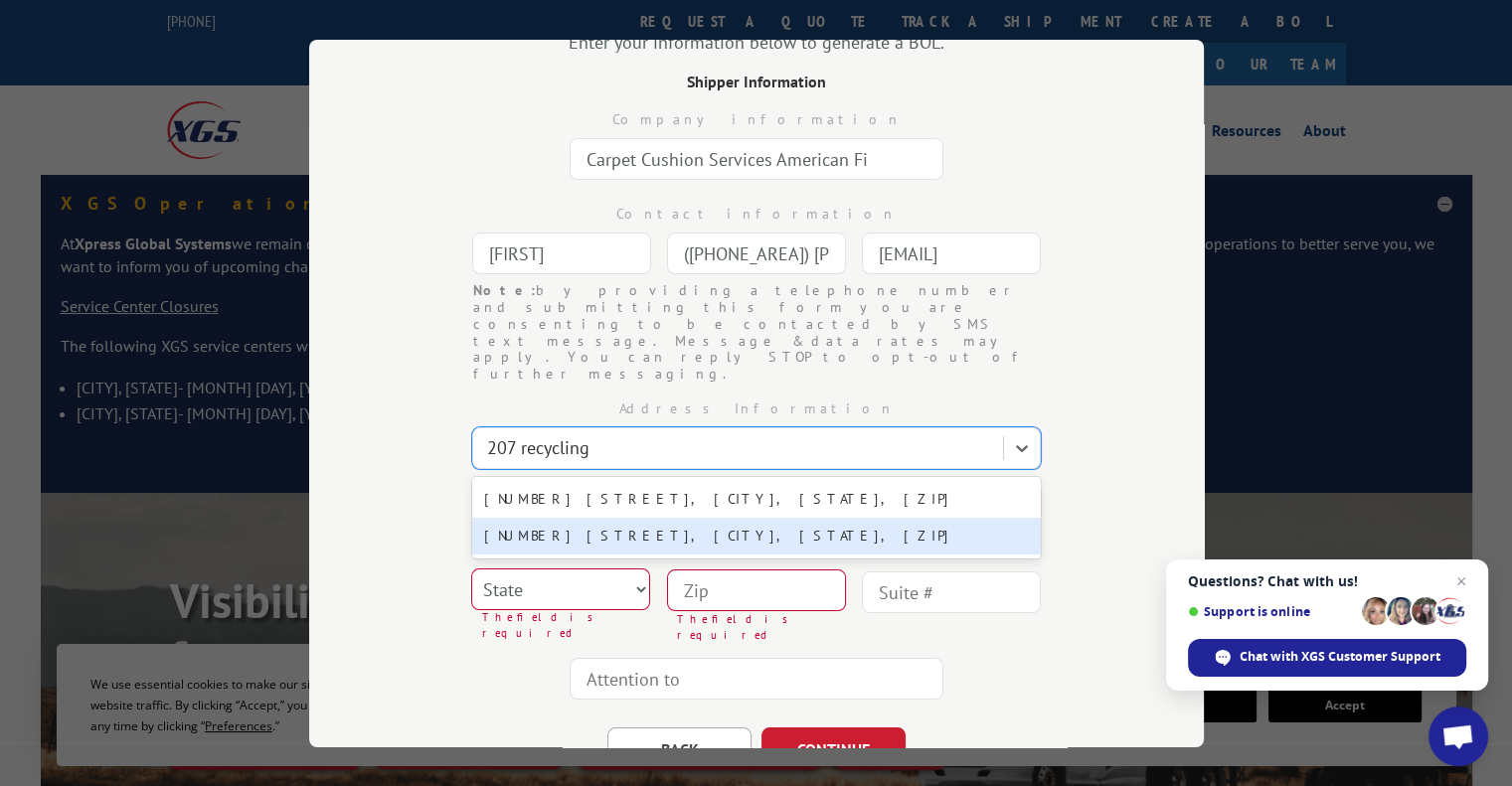 click on "[NUMBER] [STREET], [CITY], [STATE], [ZIP]" at bounding box center (756, 535) 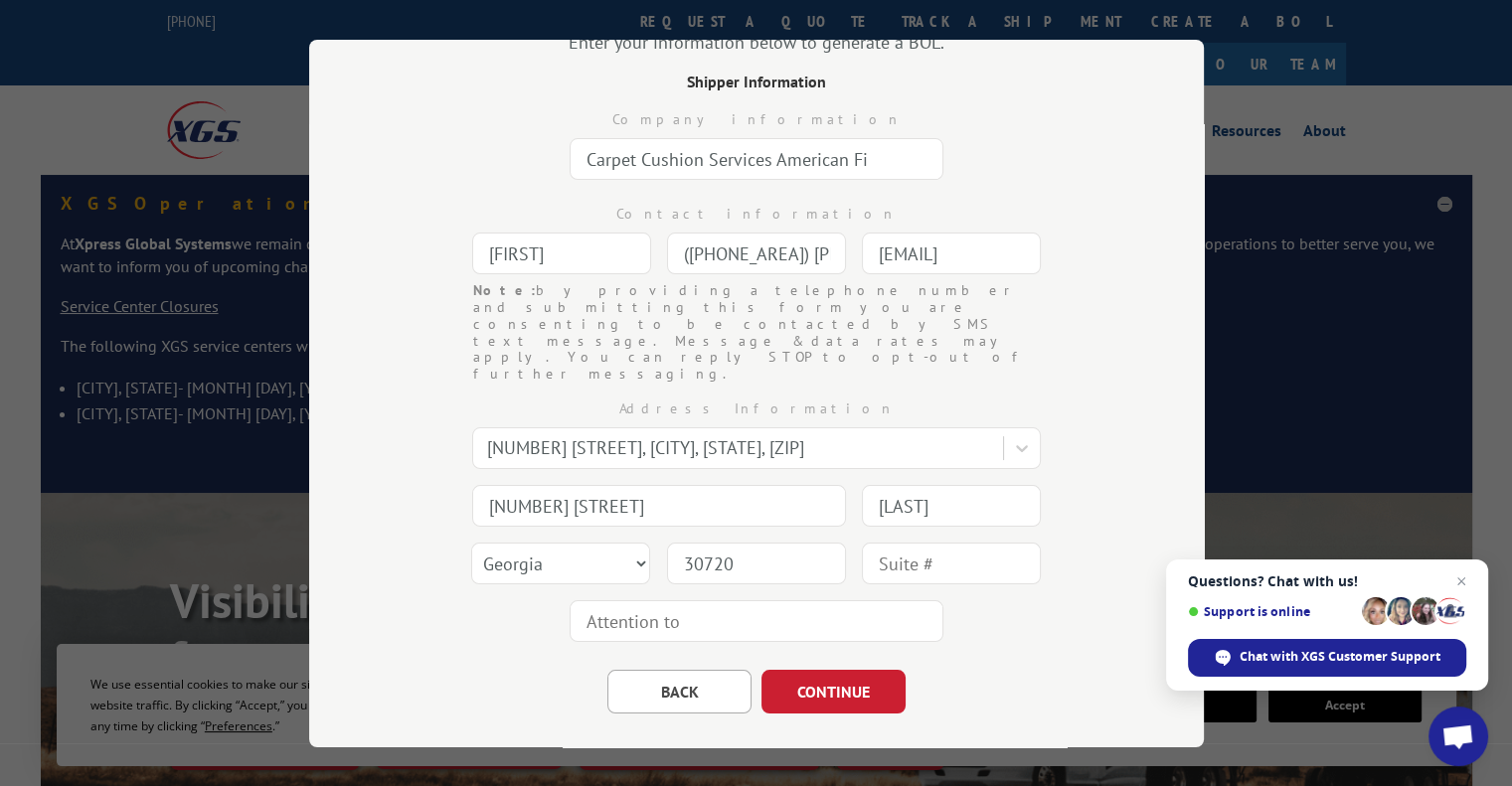 click on "30720" at bounding box center (756, 562) 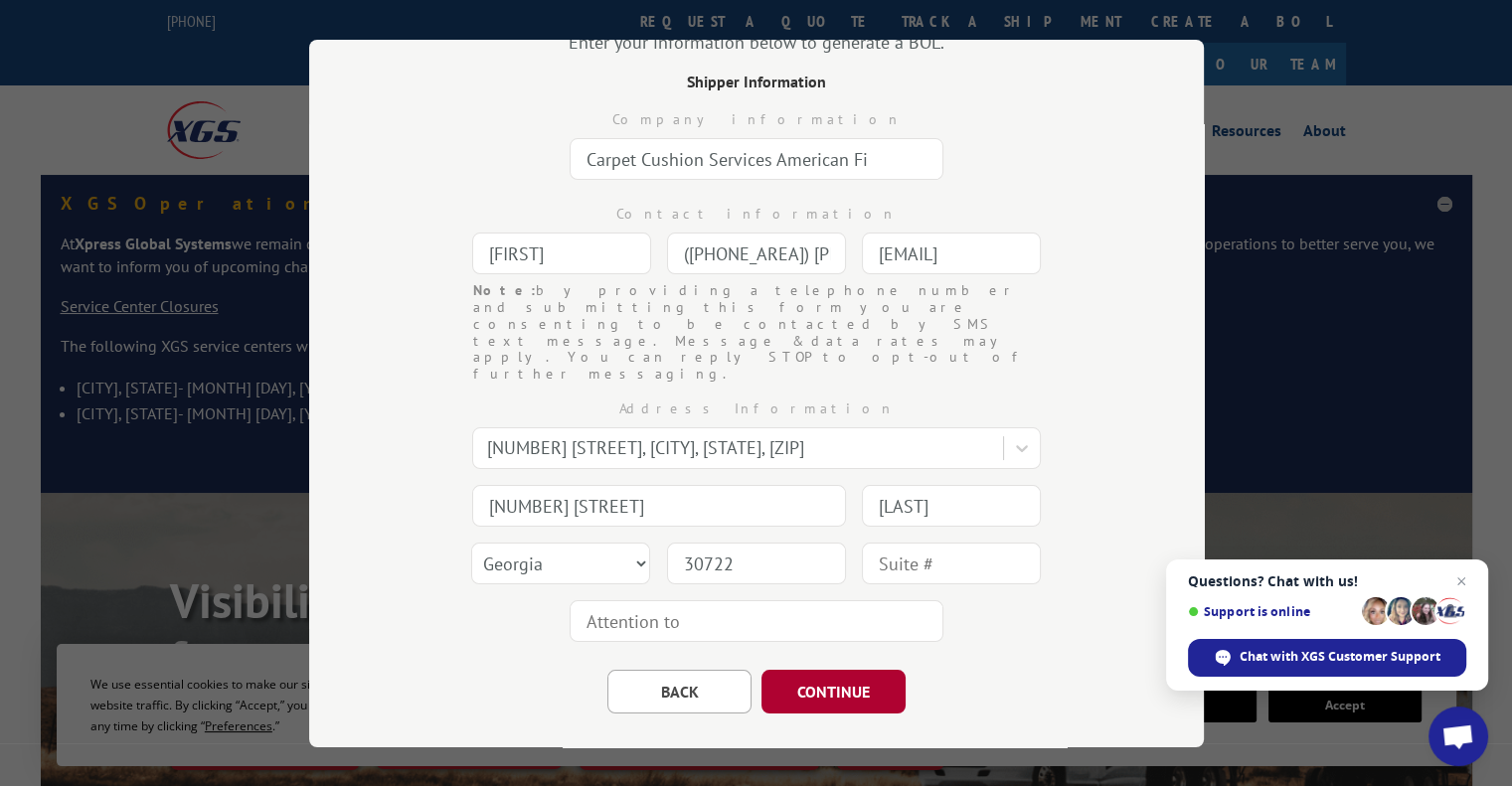type on "30722" 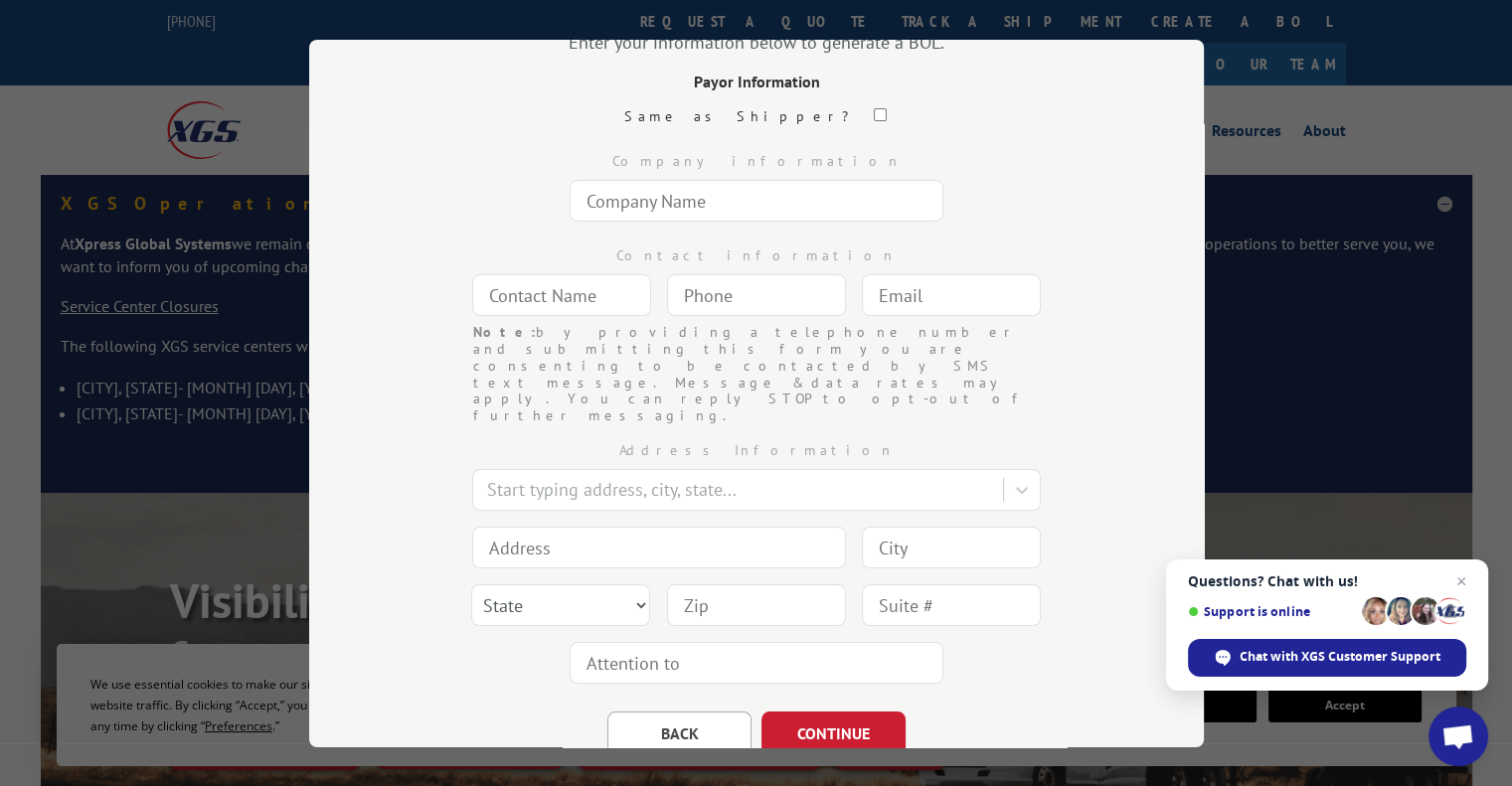 click at bounding box center [756, 201] 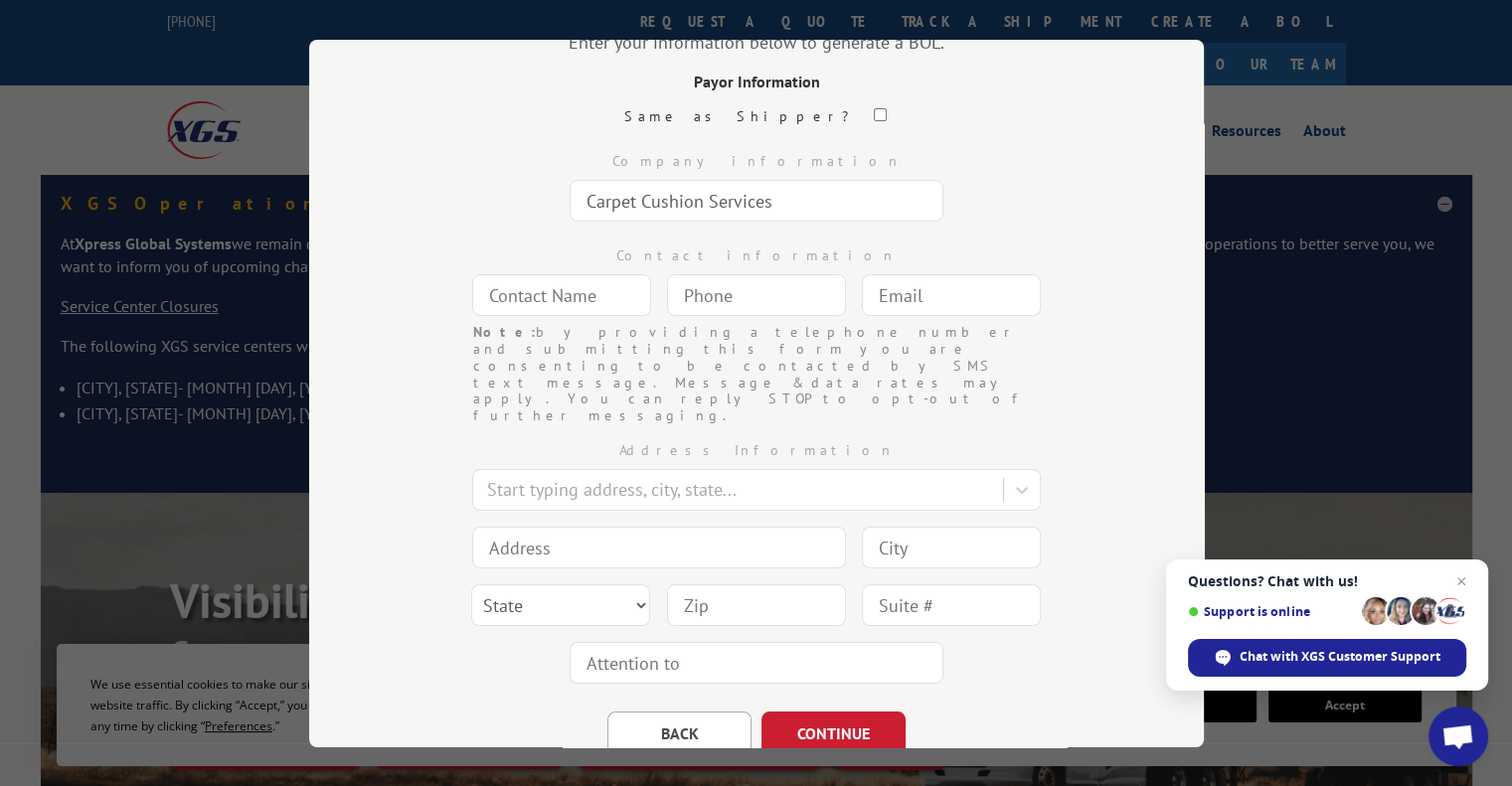type on "Carpet Cushion Services" 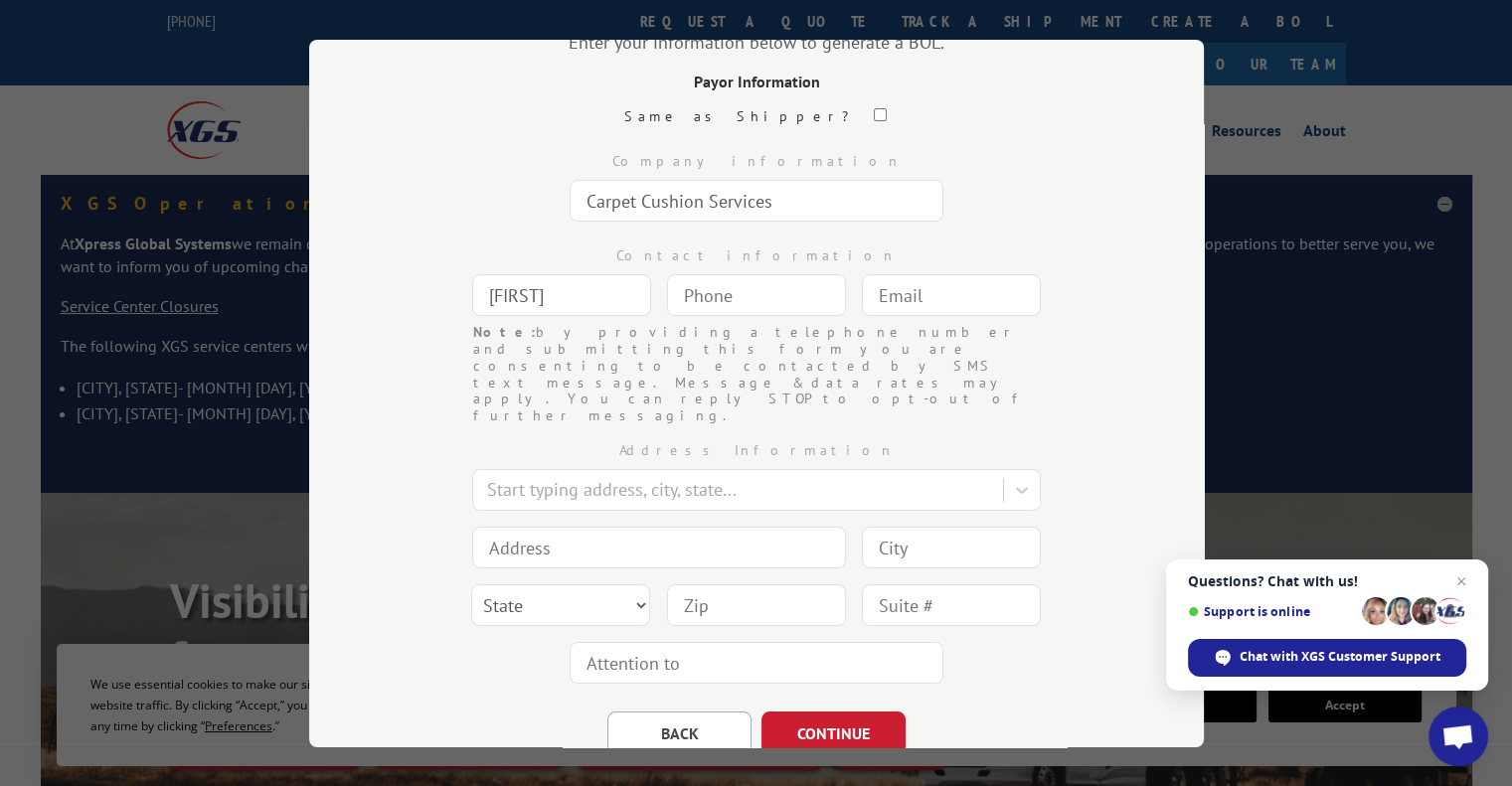 type on "[FIRST]" 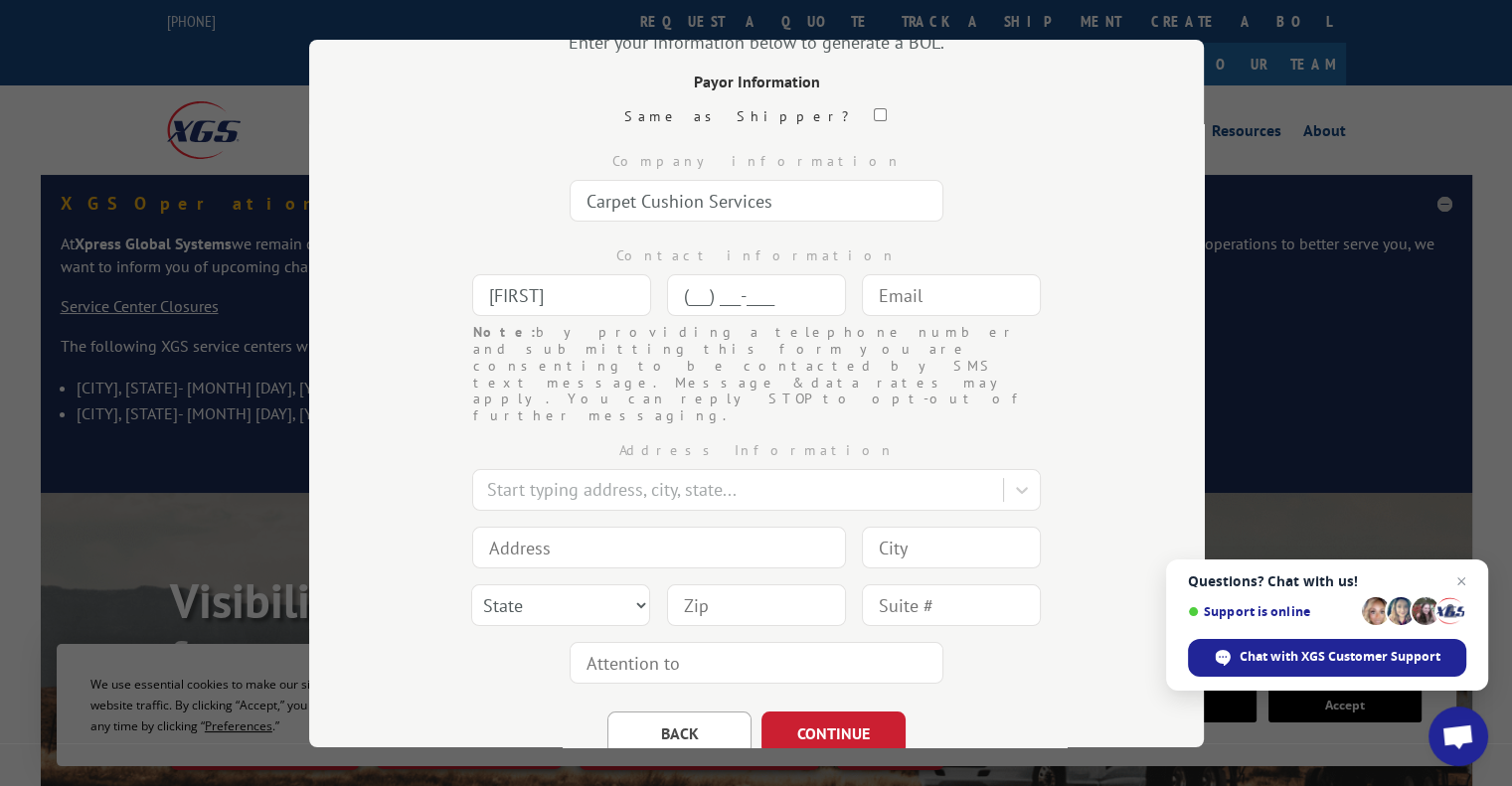 click on "(___) ___-____" at bounding box center [756, 295] 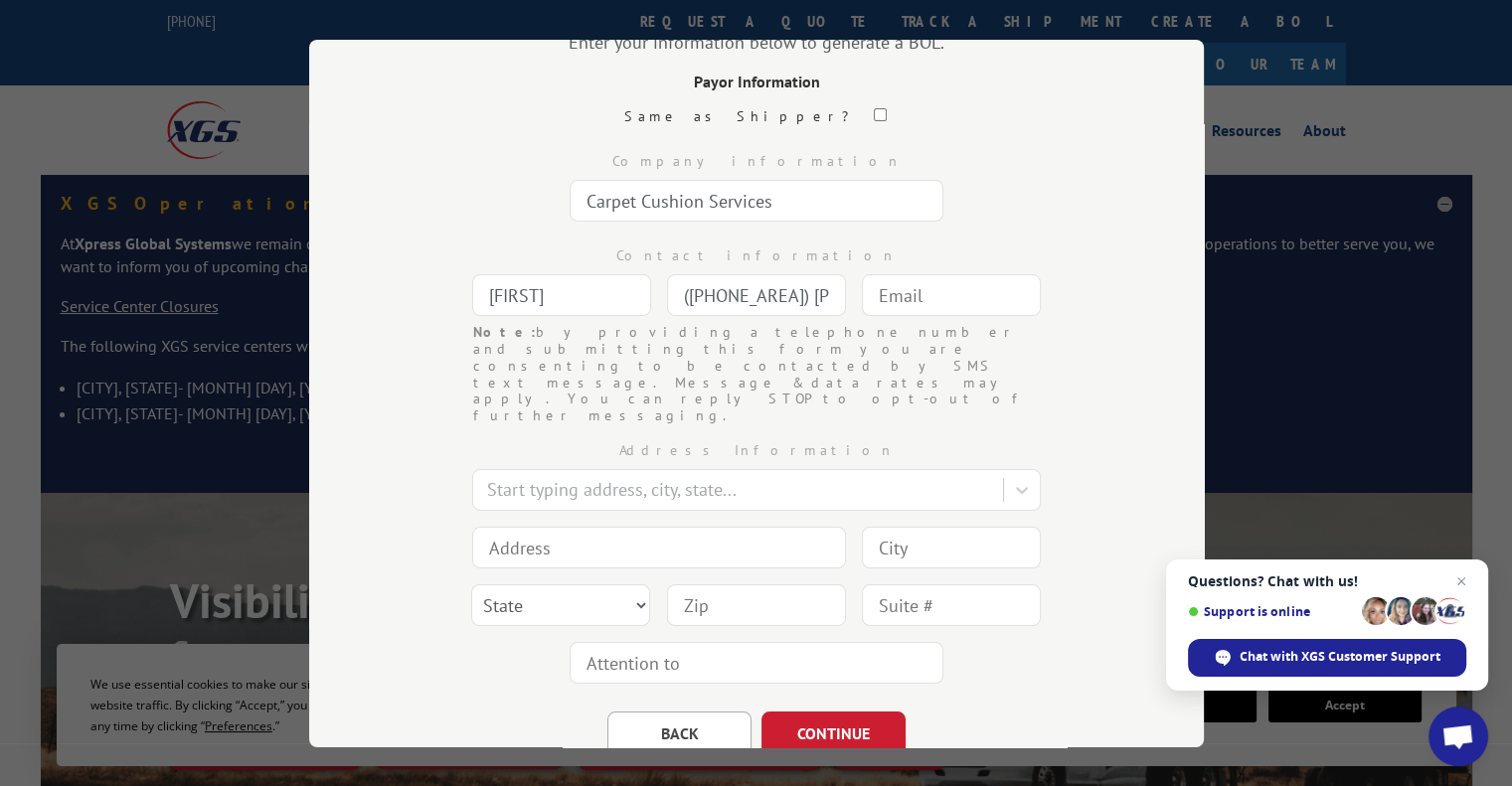 type on "([PHONE_AREA]) [PHONE_PREFIX]-____" 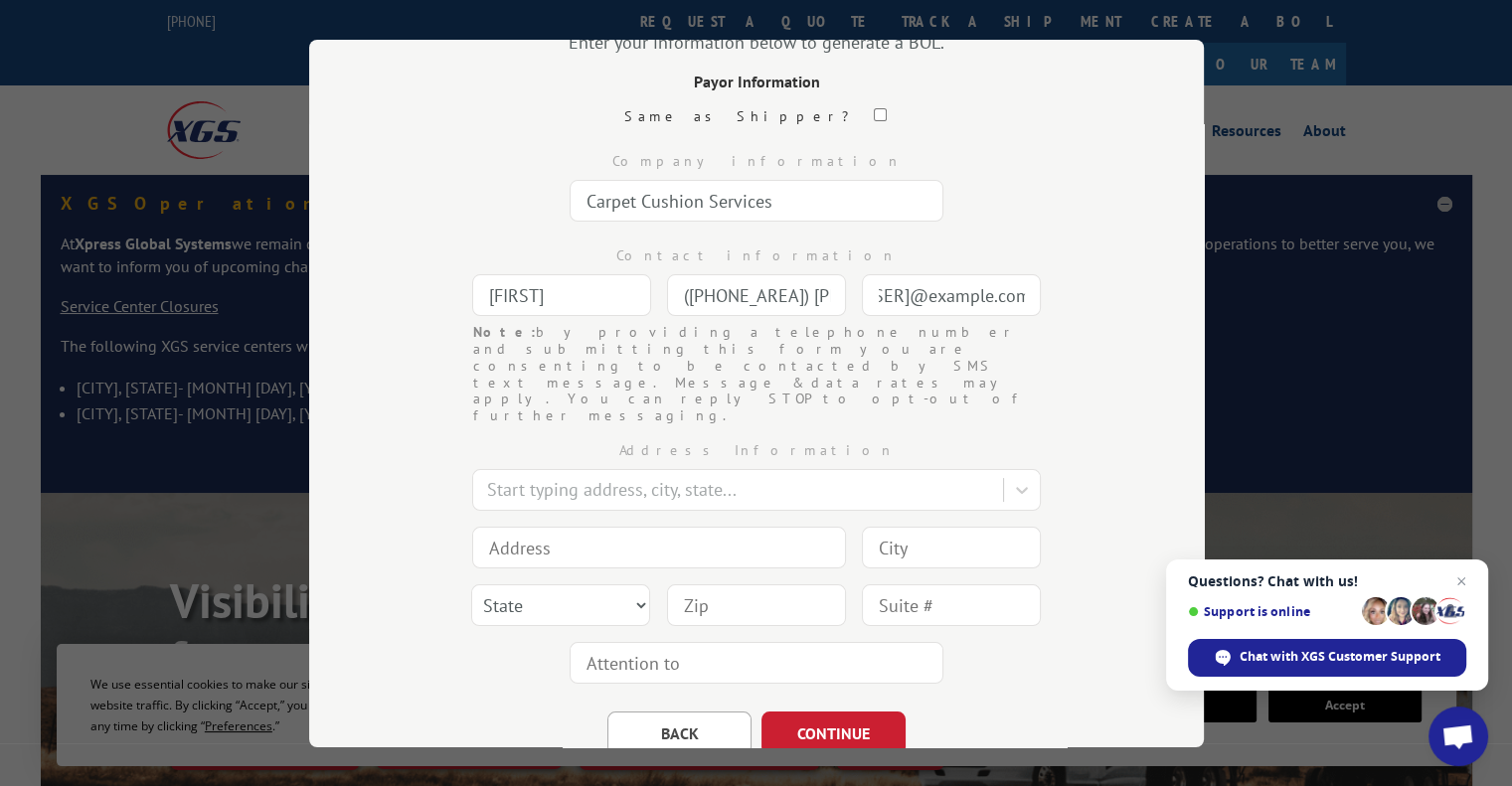 scroll, scrollTop: 0, scrollLeft: 109, axis: horizontal 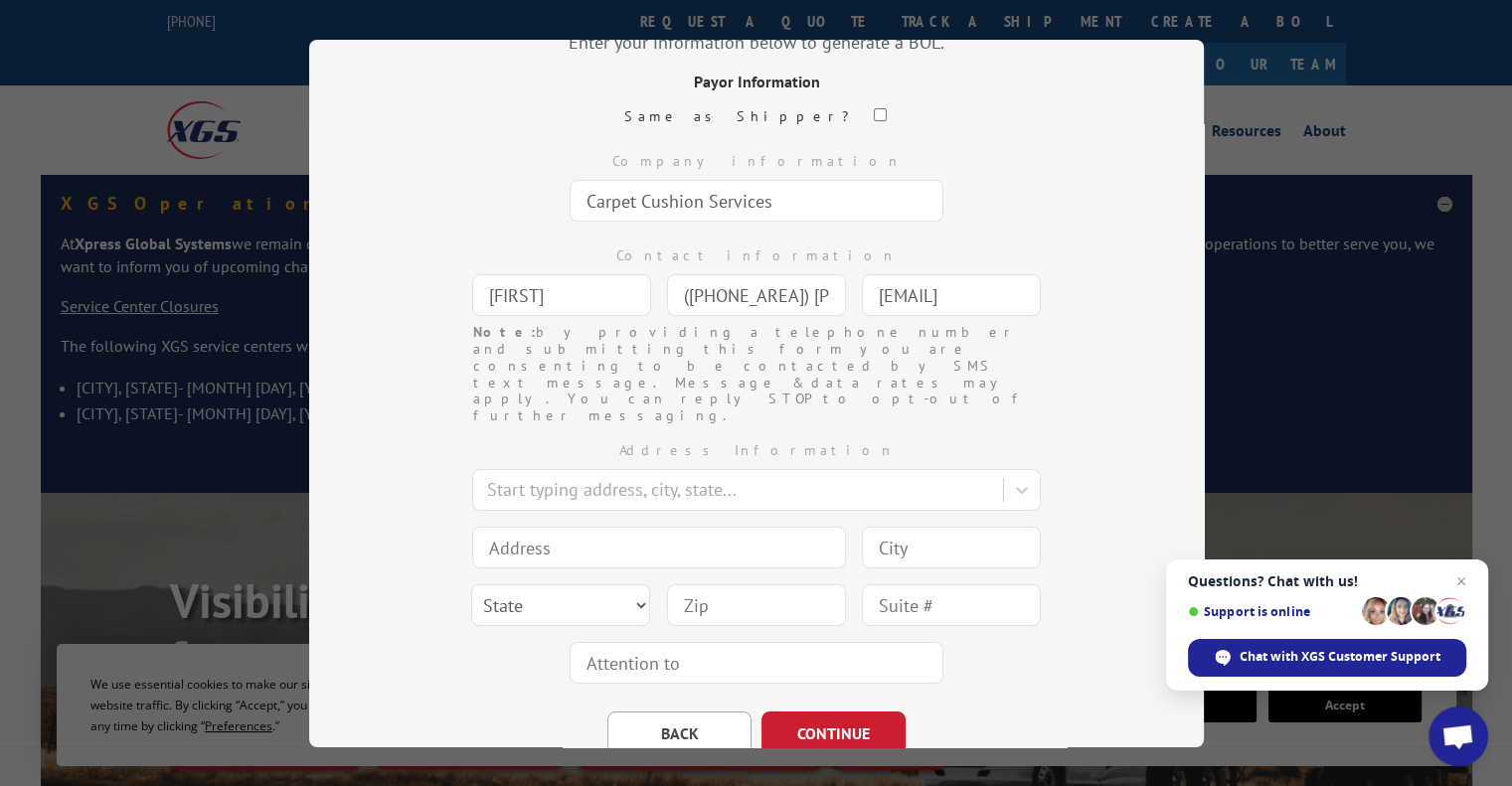 type on "[EMAIL]" 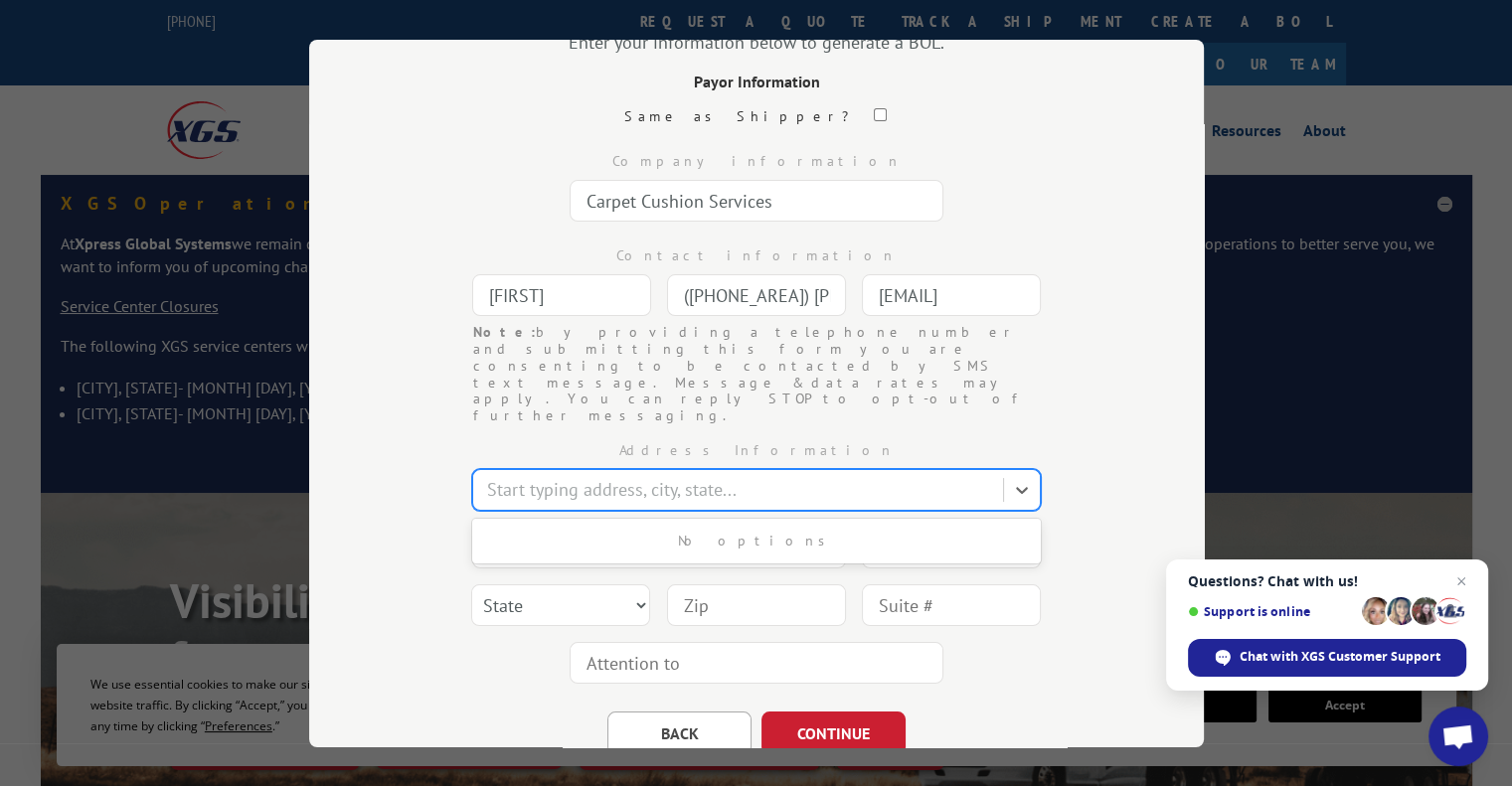 click at bounding box center [740, 489] 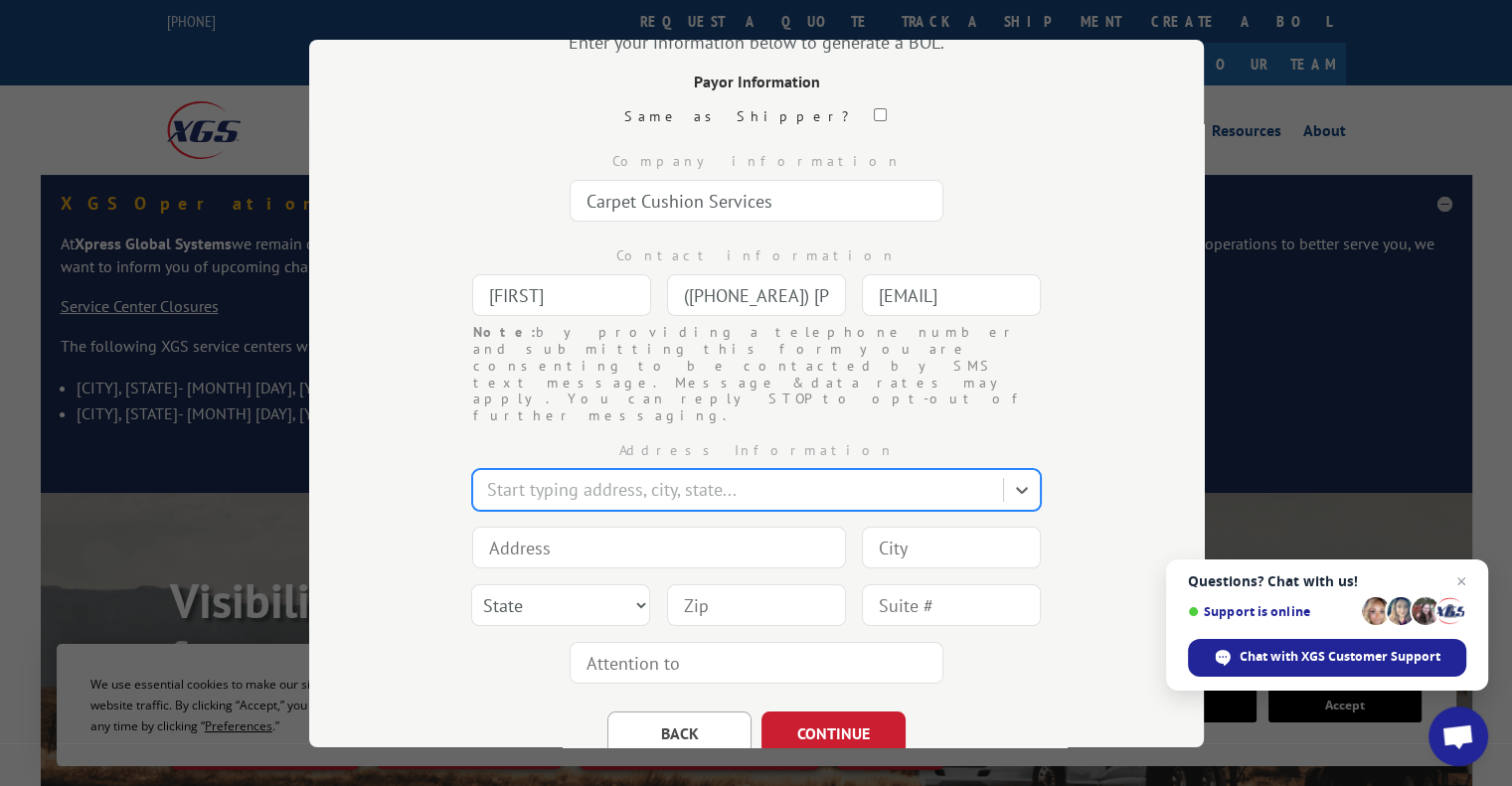 click at bounding box center [740, 489] 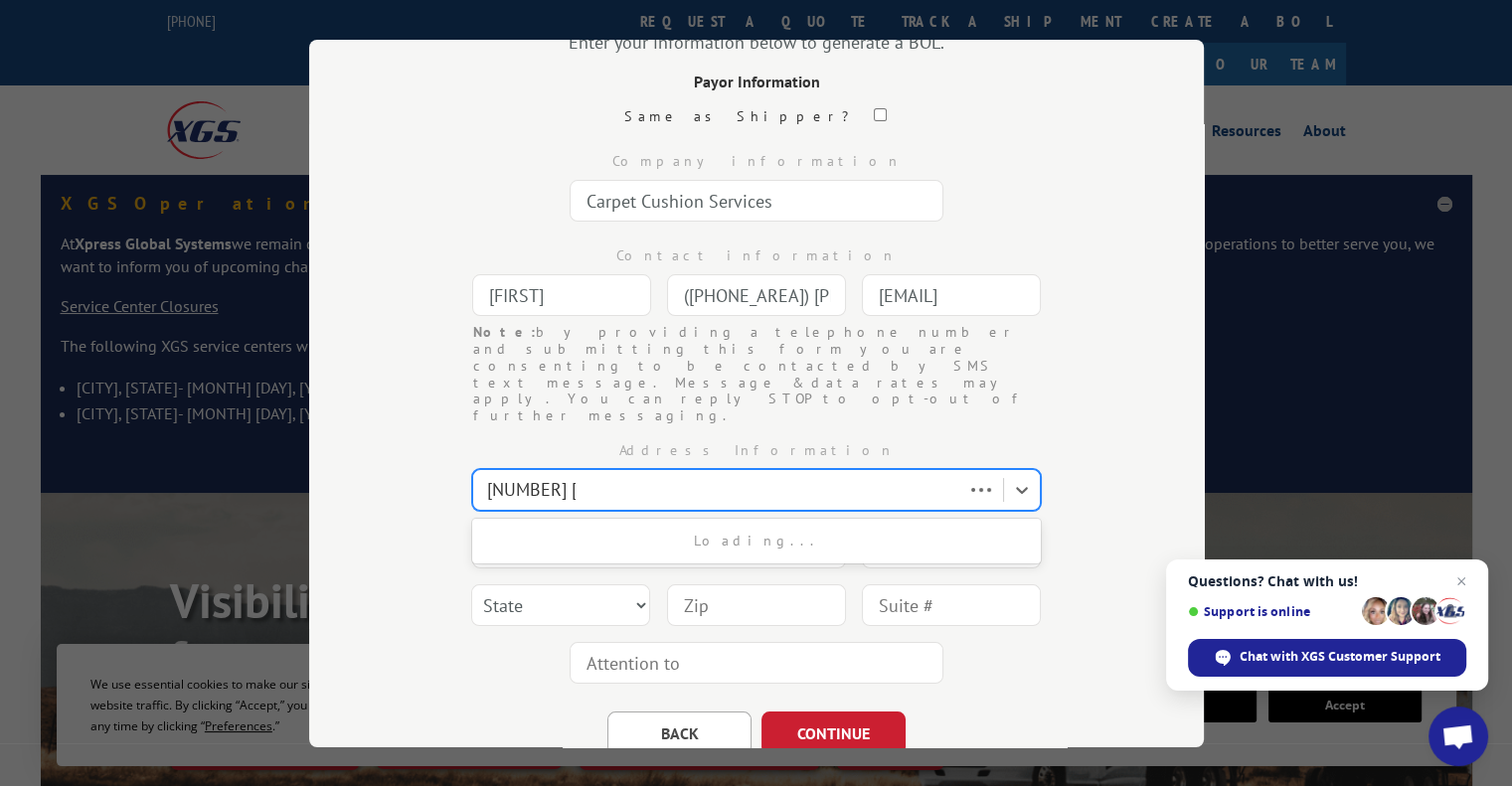 type on "7074 e gar" 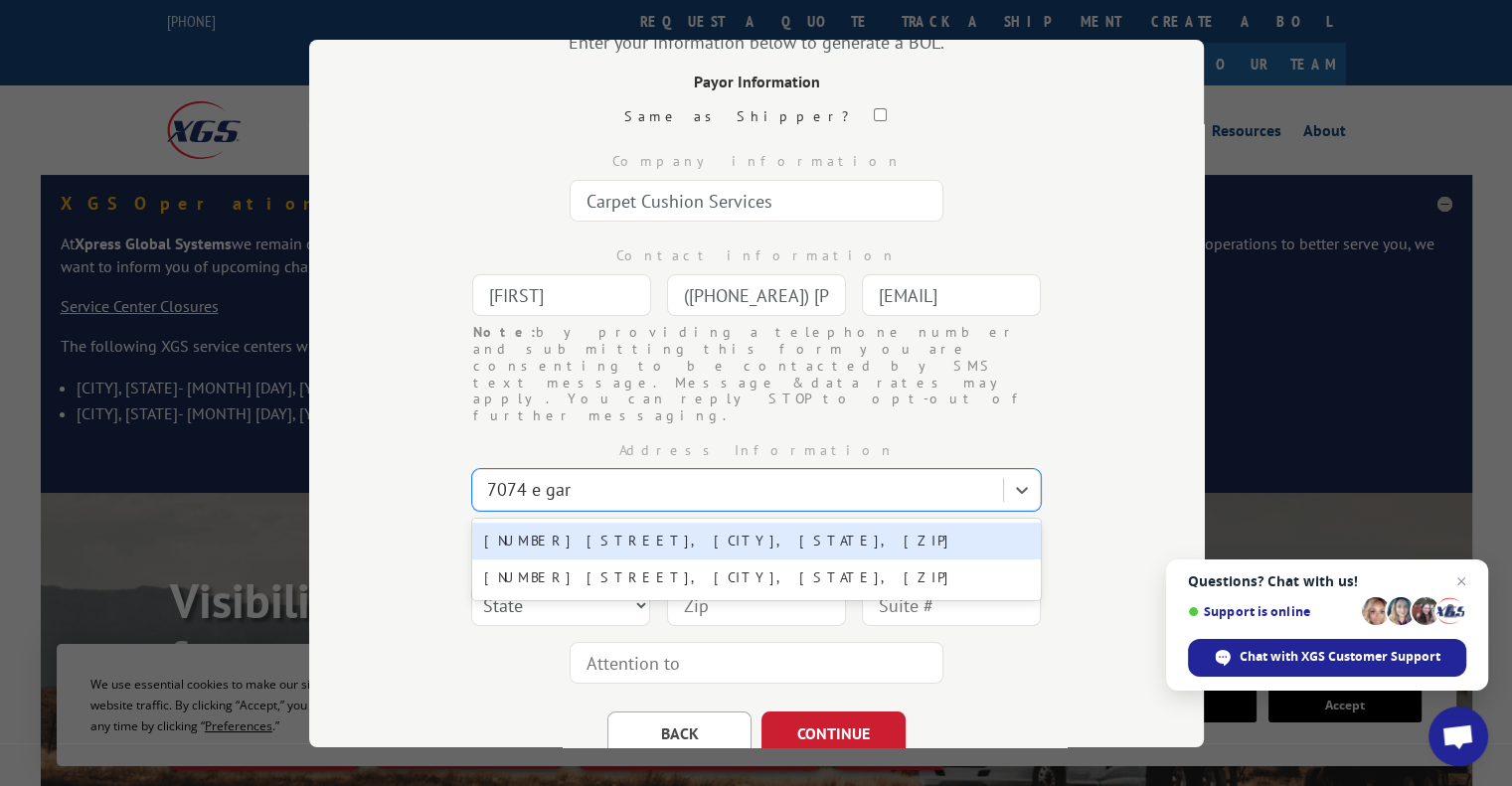 click on "[NUMBER] [STREET], [CITY], [STATE], [ZIP]" at bounding box center [756, 540] 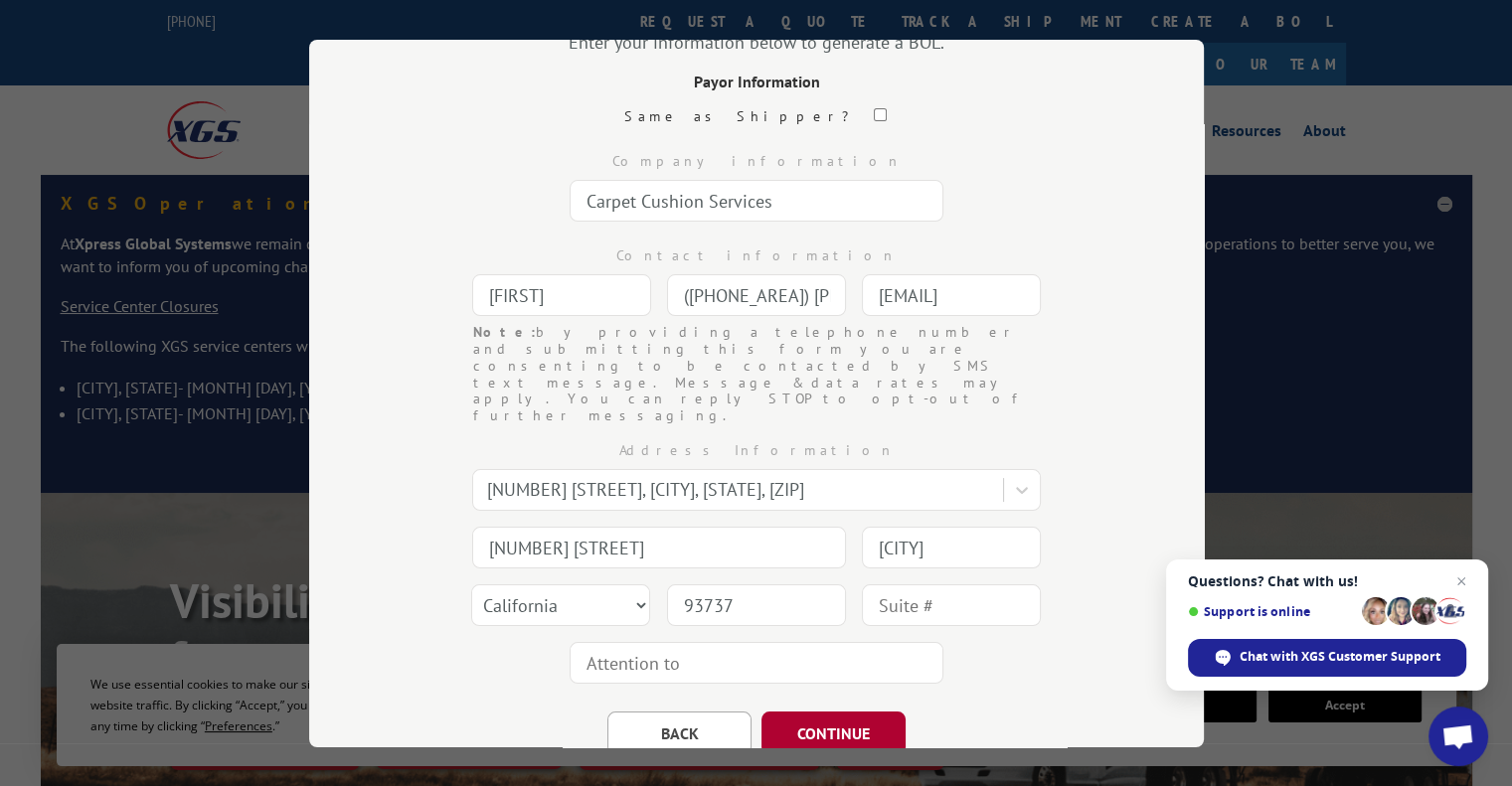 click on "CONTINUE" at bounding box center [833, 732] 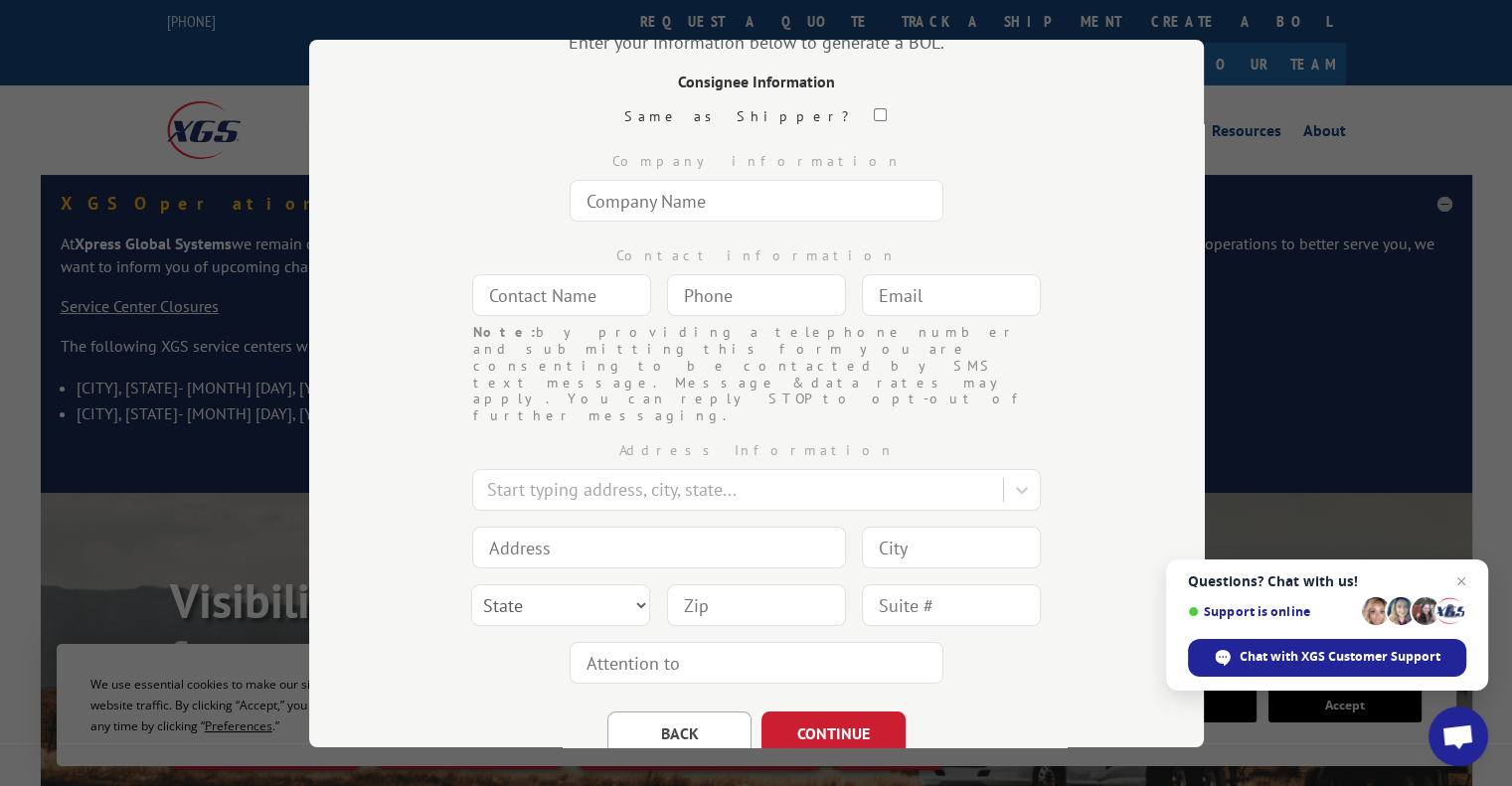 click at bounding box center [756, 201] 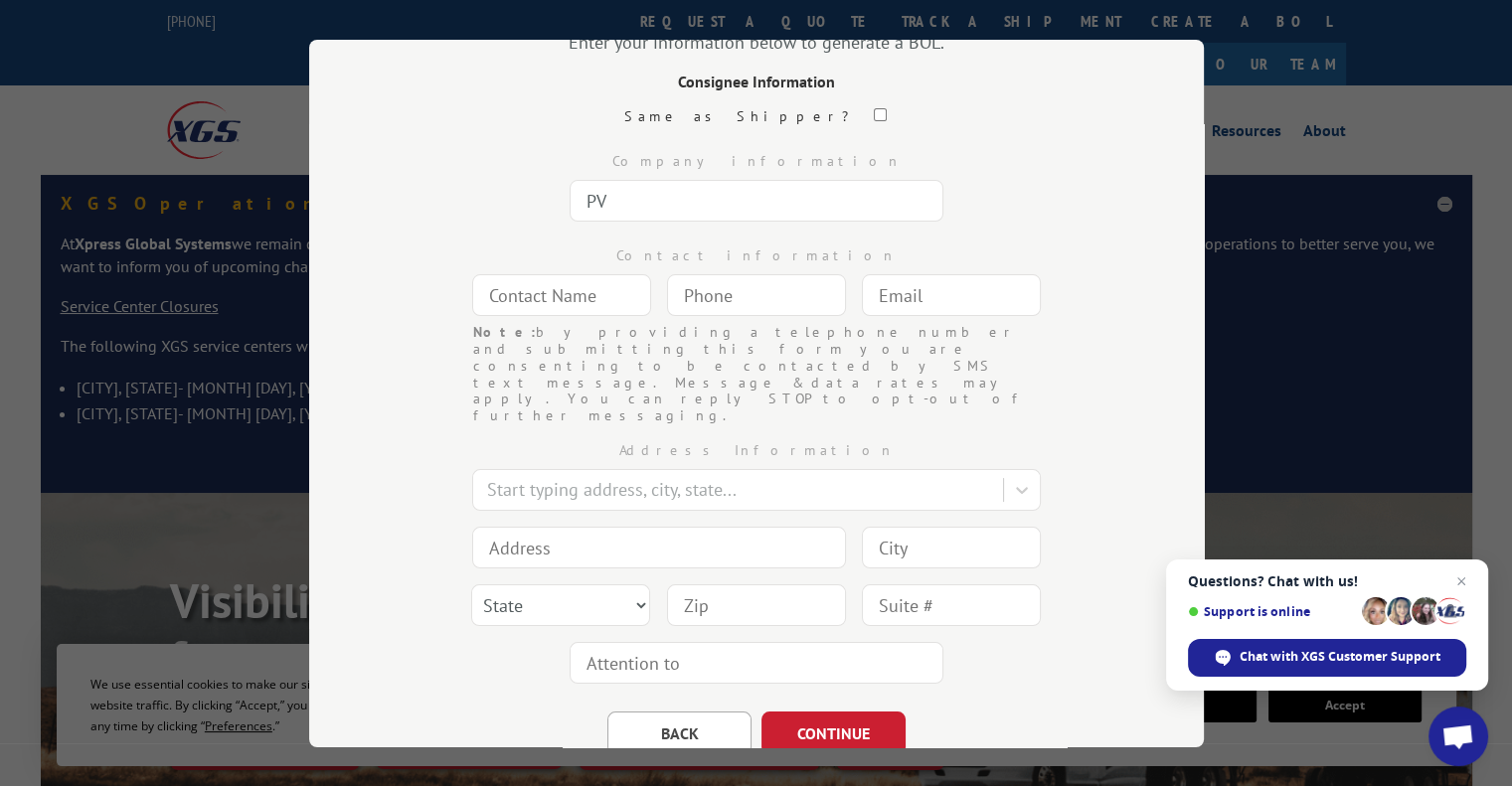 type on "P" 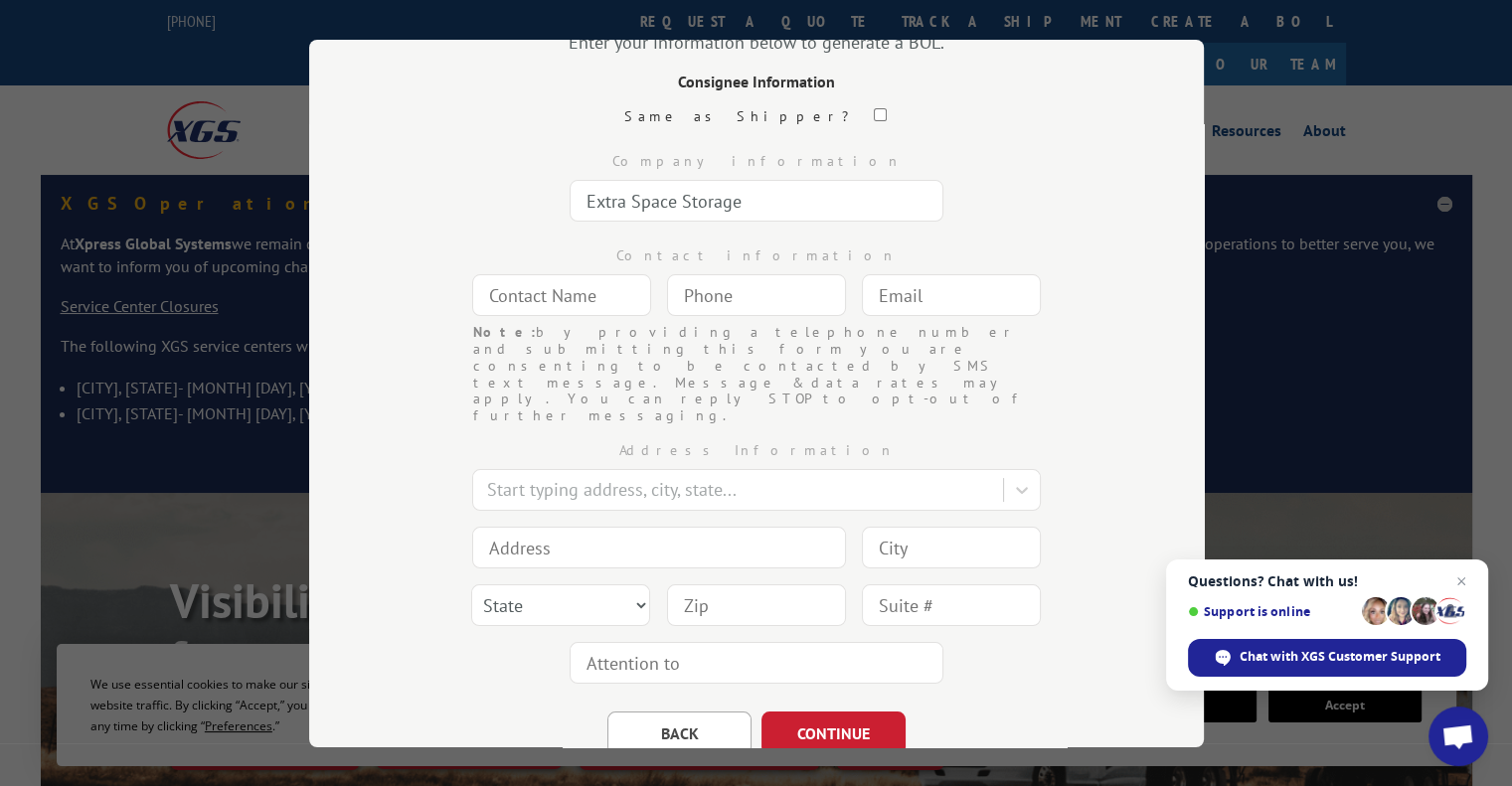 type on "Extra Space Storage" 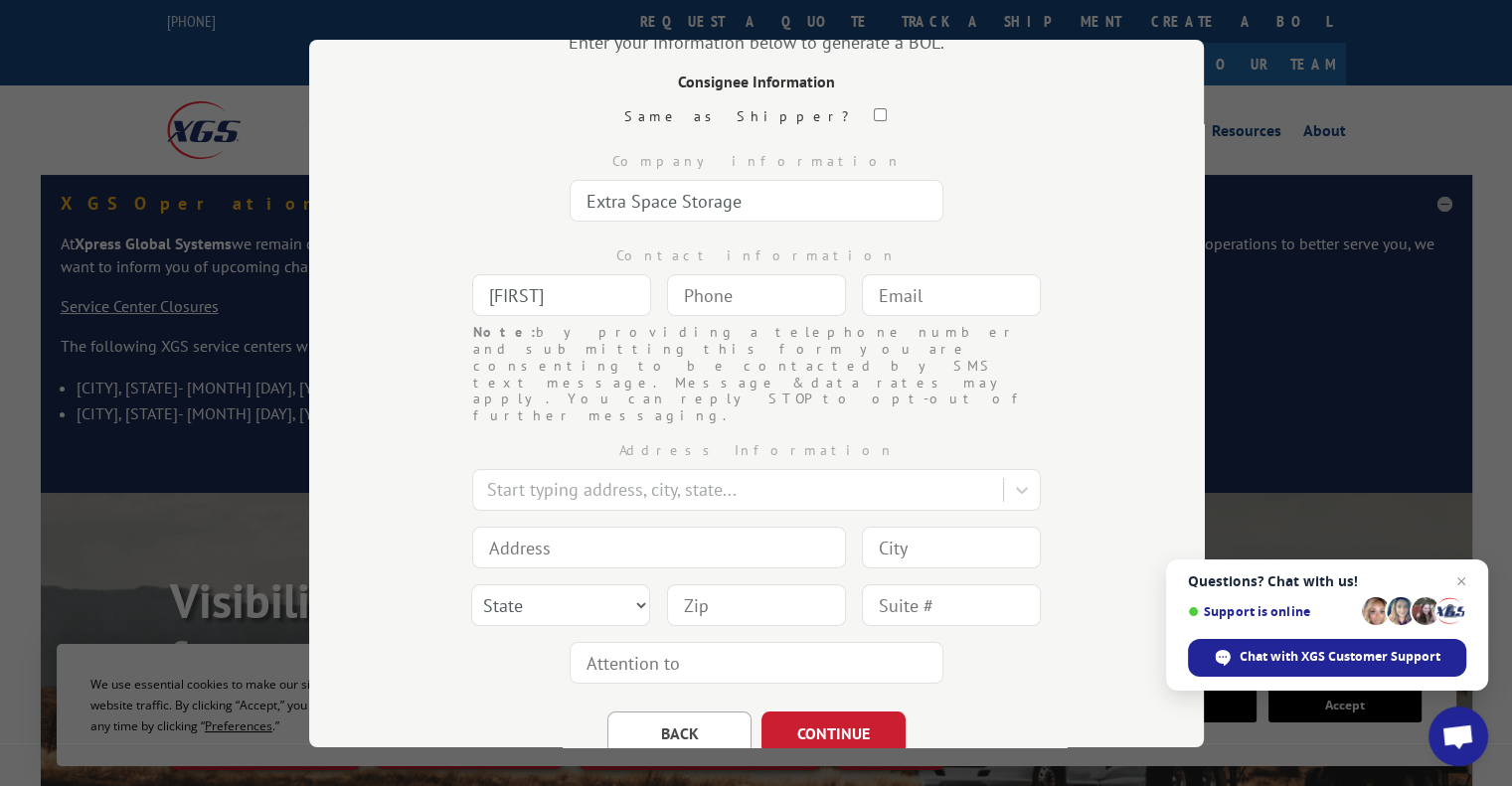 type on "[FIRST]" 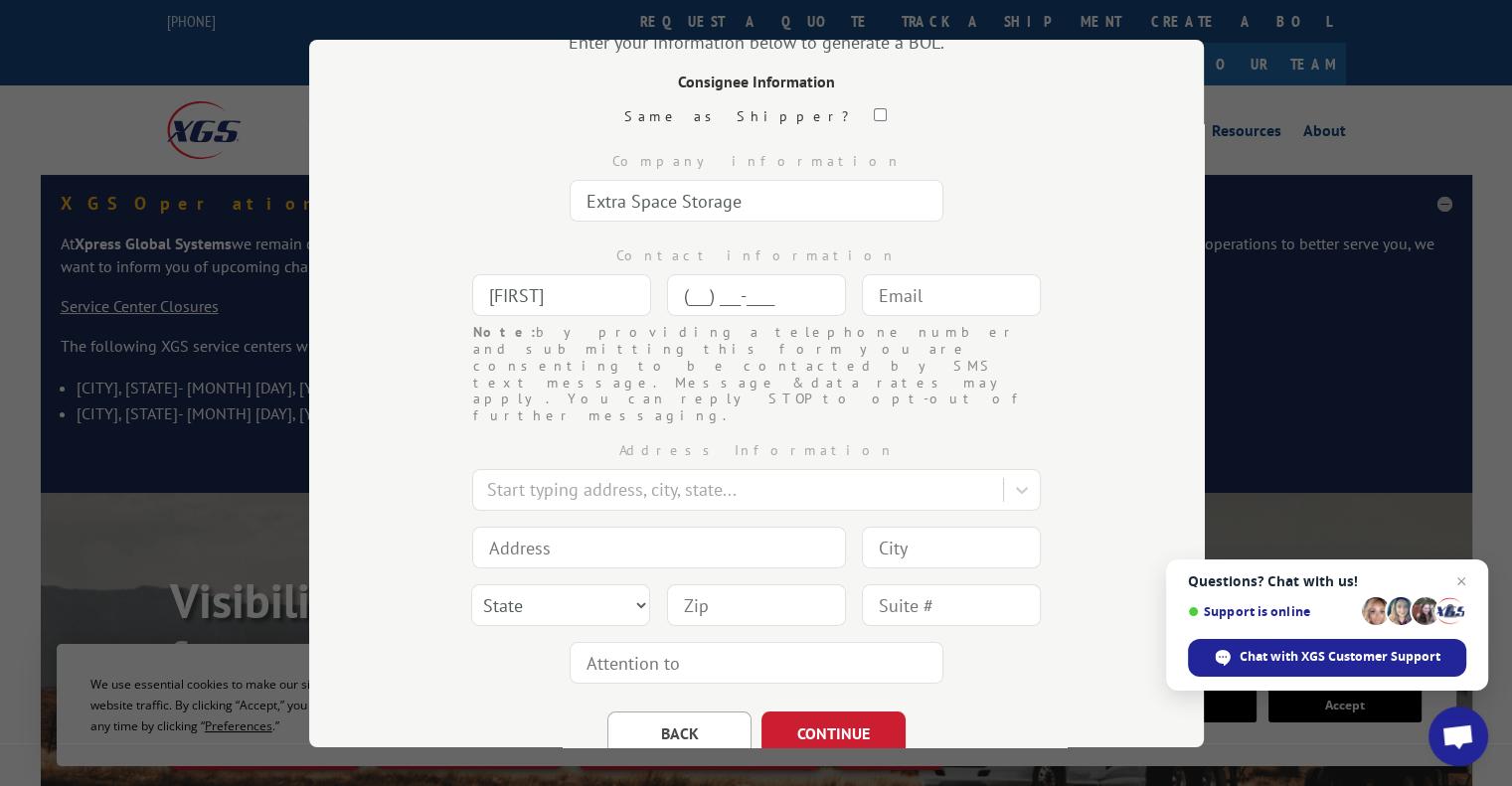 click on "(___) ___-____" at bounding box center [756, 295] 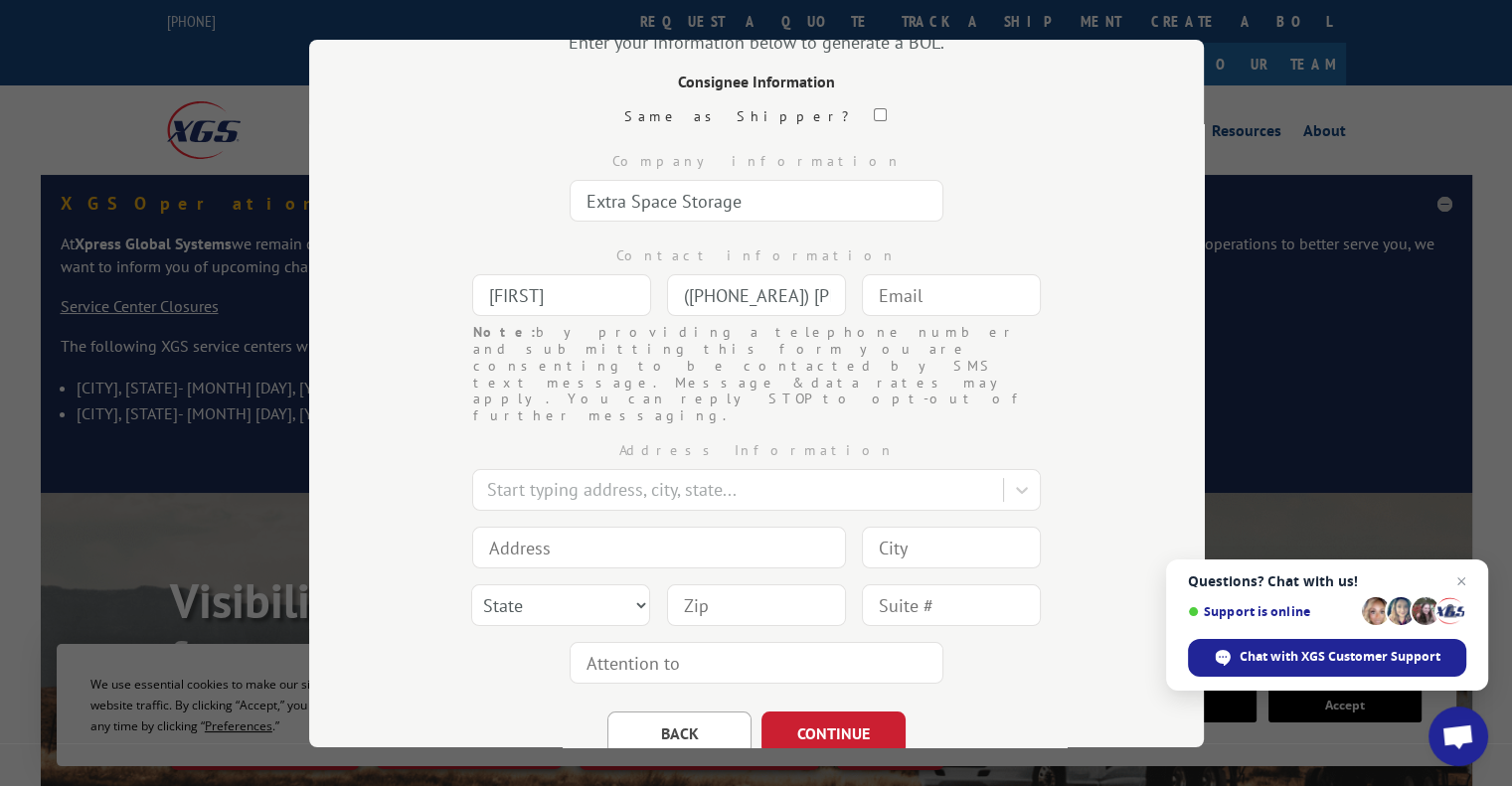 click on "([PHONE_AREA]) [PHONE_PREFIX]-____" at bounding box center (756, 295) 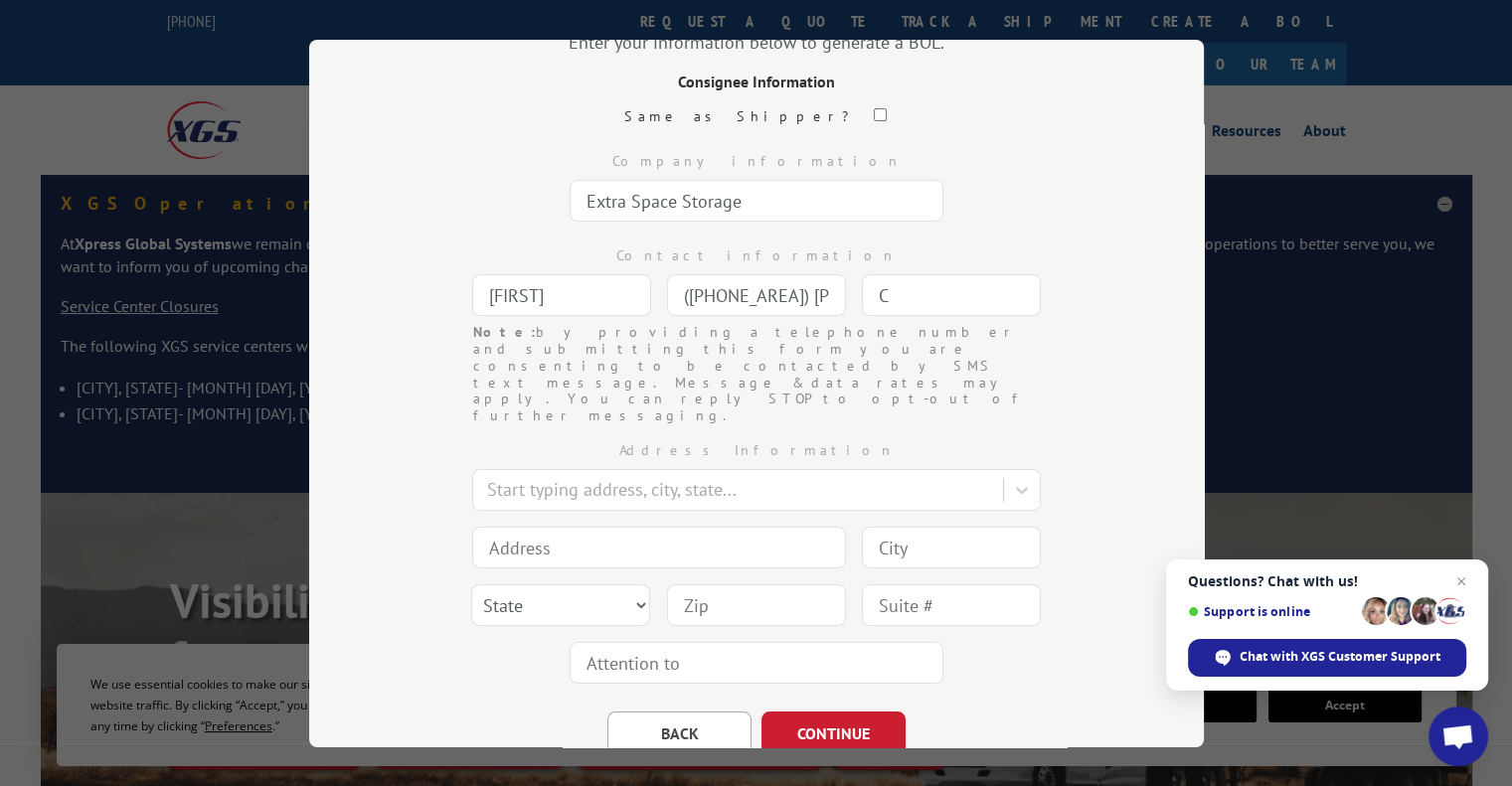click on "C" at bounding box center [951, 295] 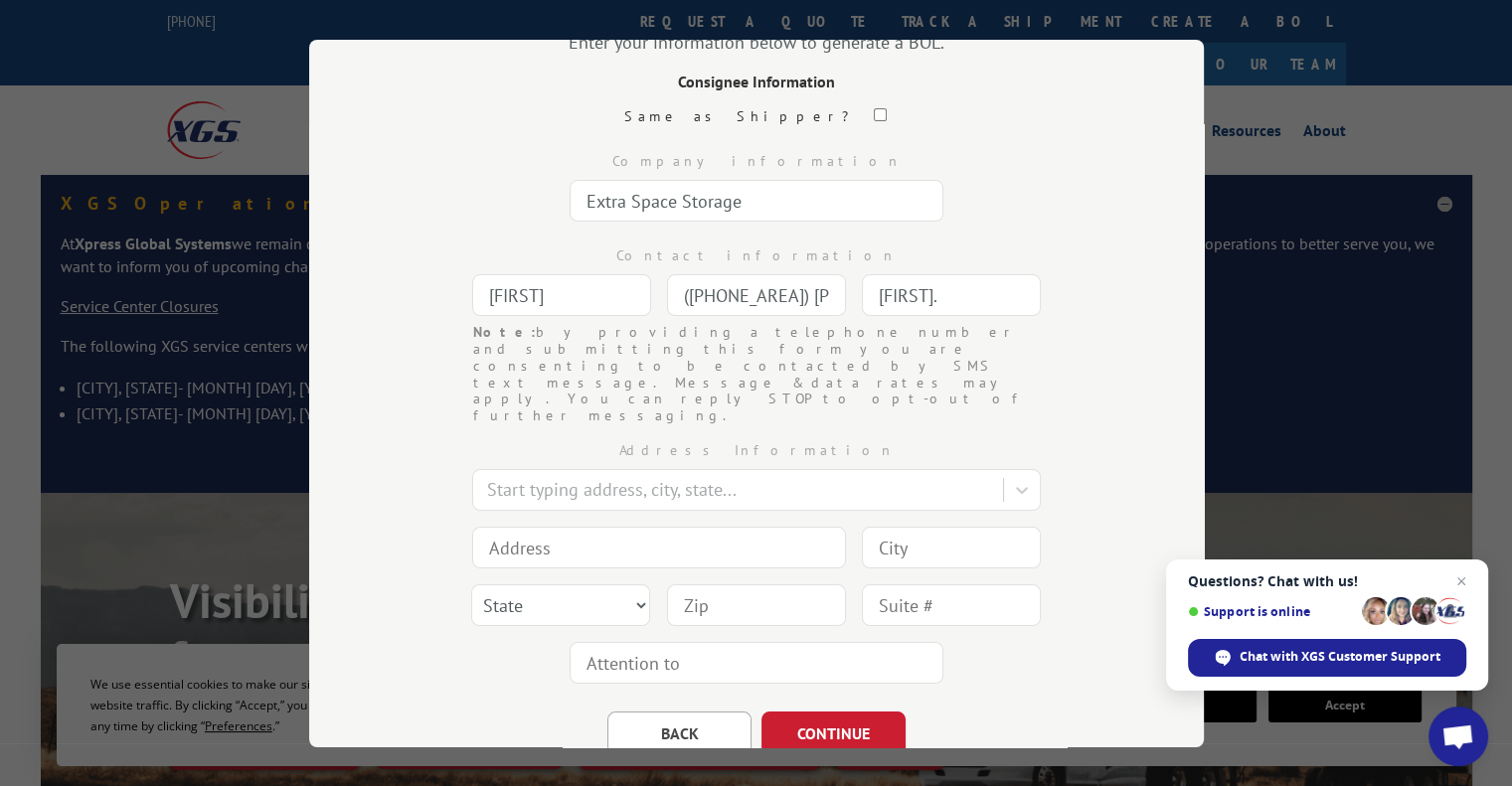 type on "[EMAIL]" 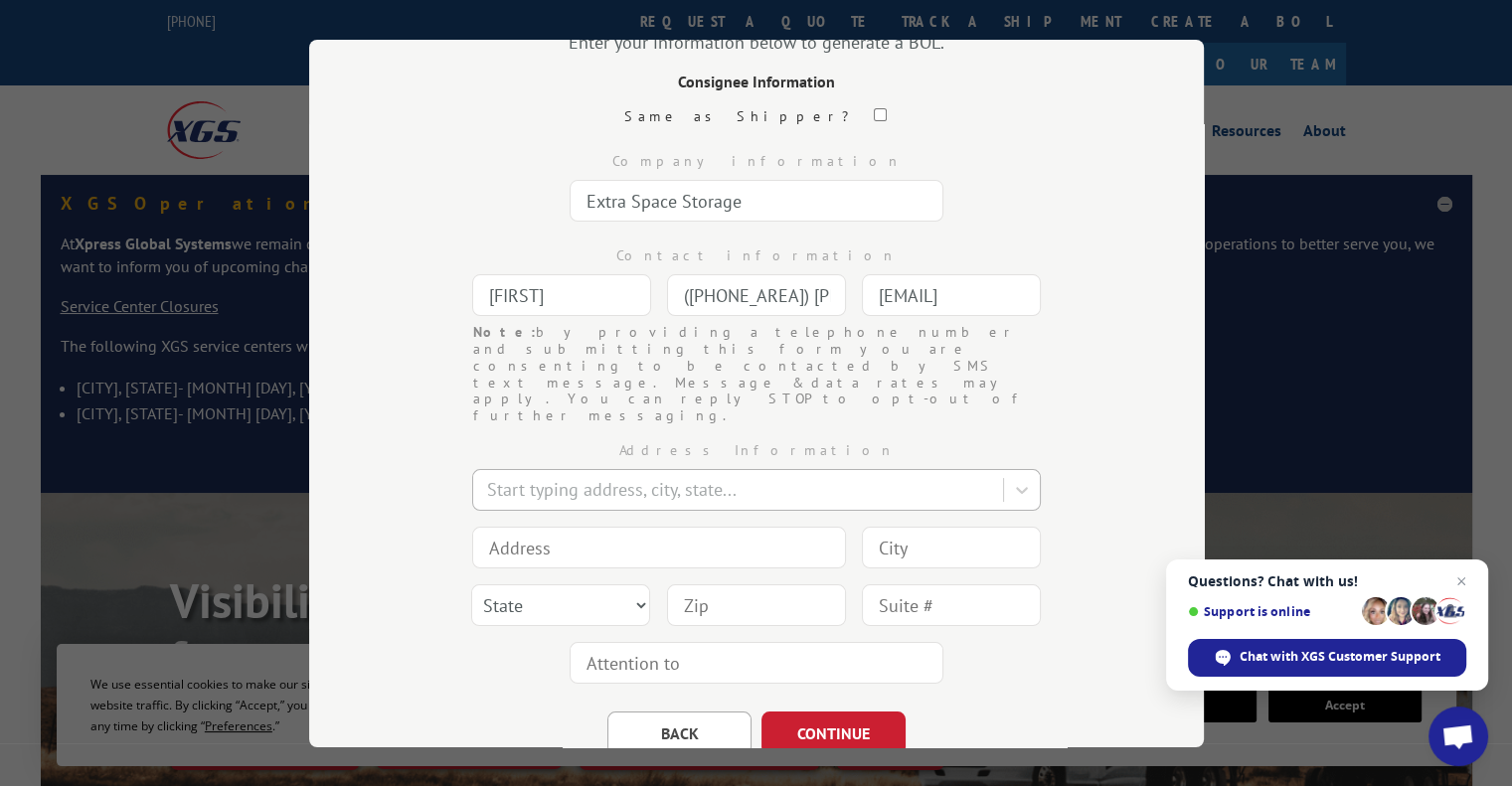 click on "Start typing address, city, state..." at bounding box center (740, 489) 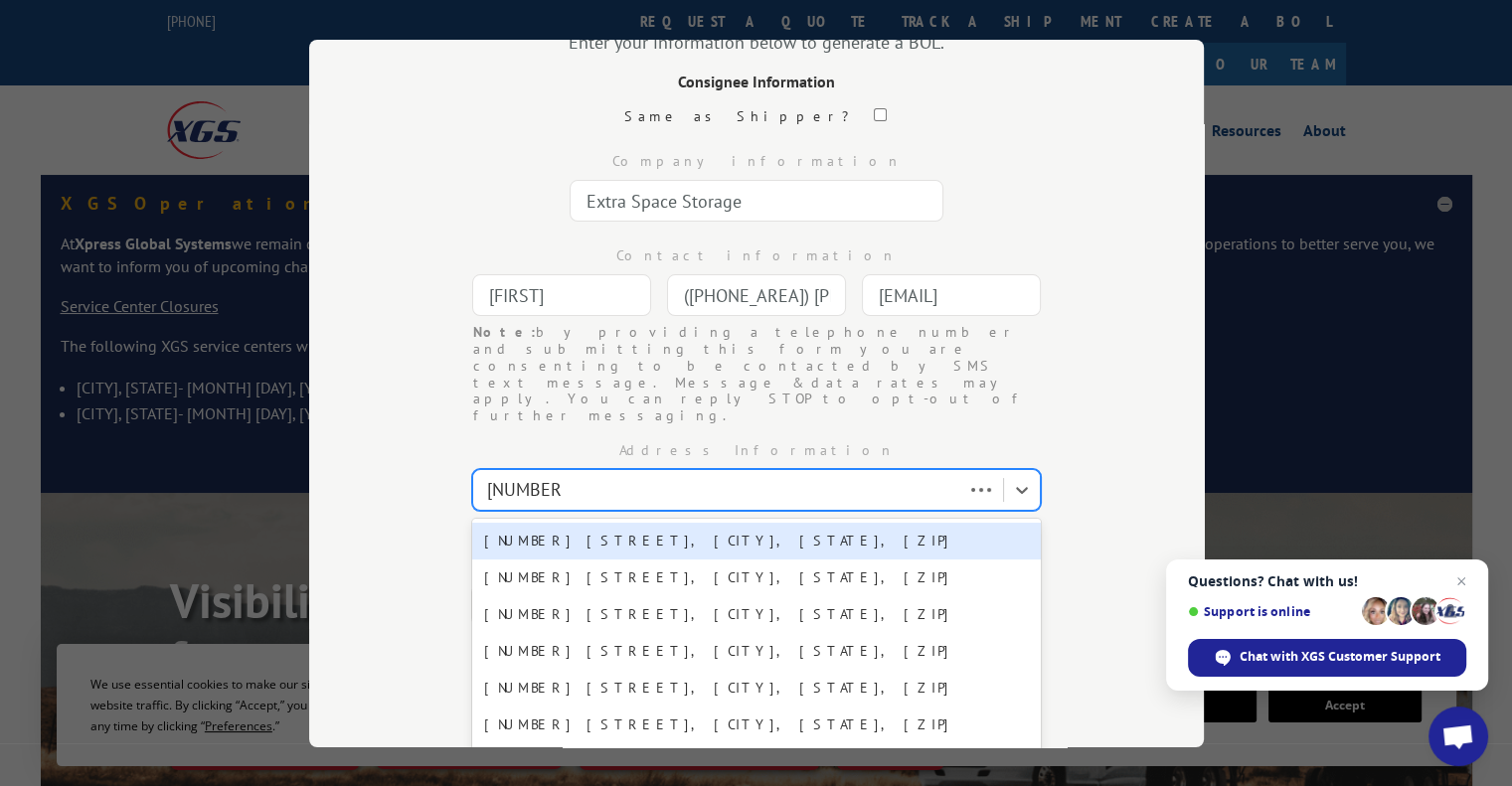 type on "10815 n 32" 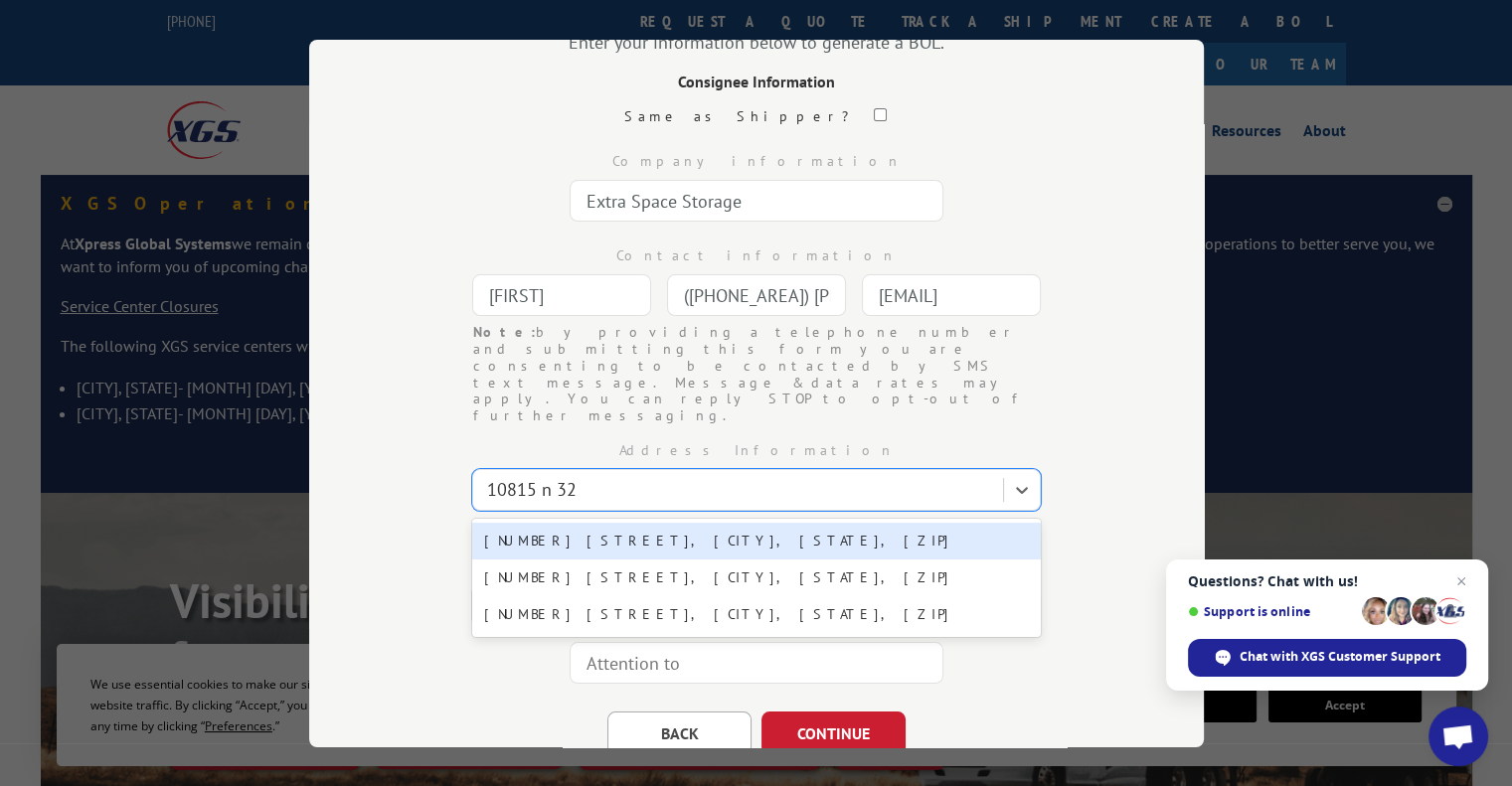 click on "[NUMBER] [STREET], [CITY], [STATE], [ZIP]" at bounding box center [756, 540] 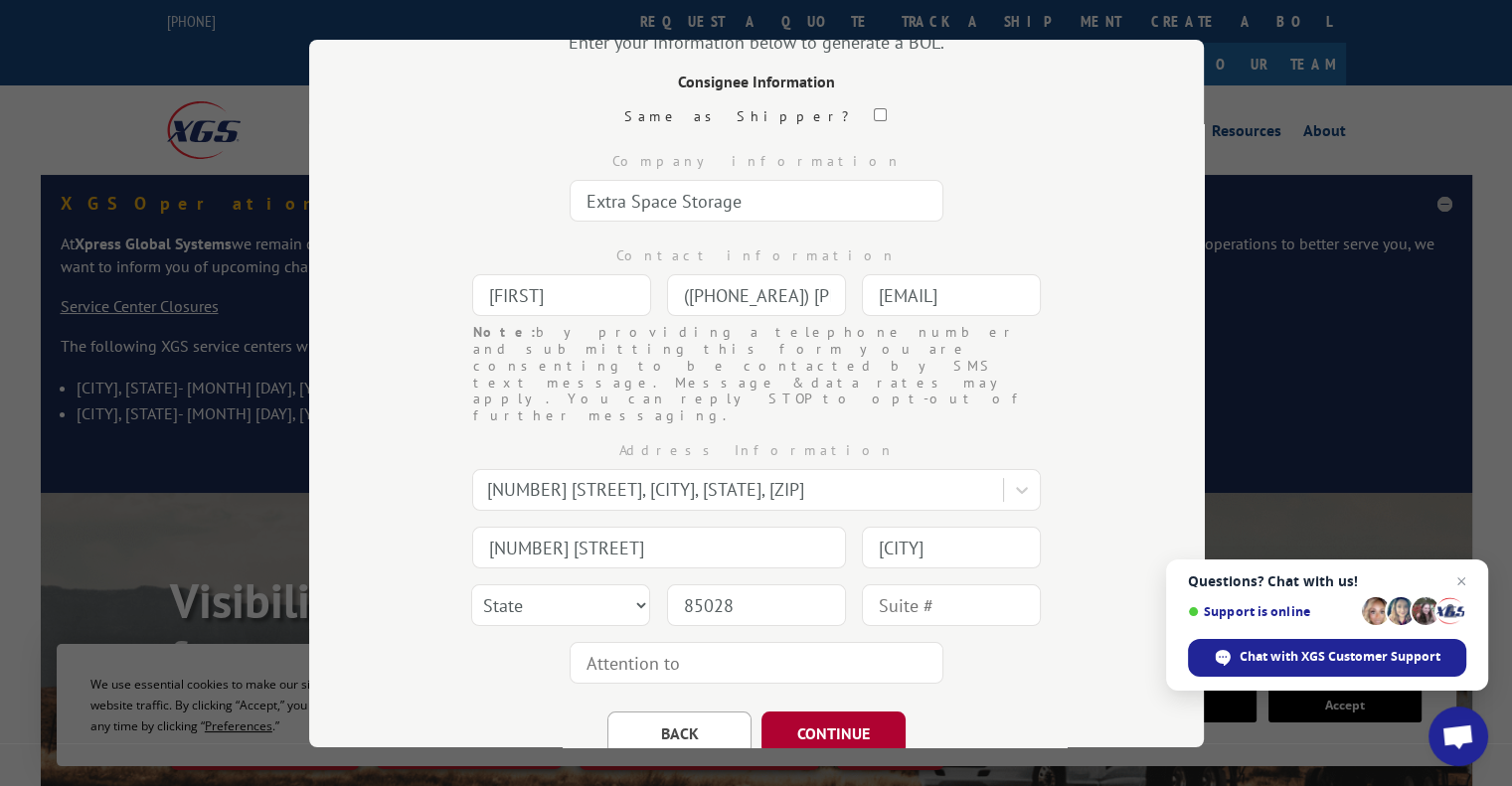 click on "CONTINUE" at bounding box center (833, 732) 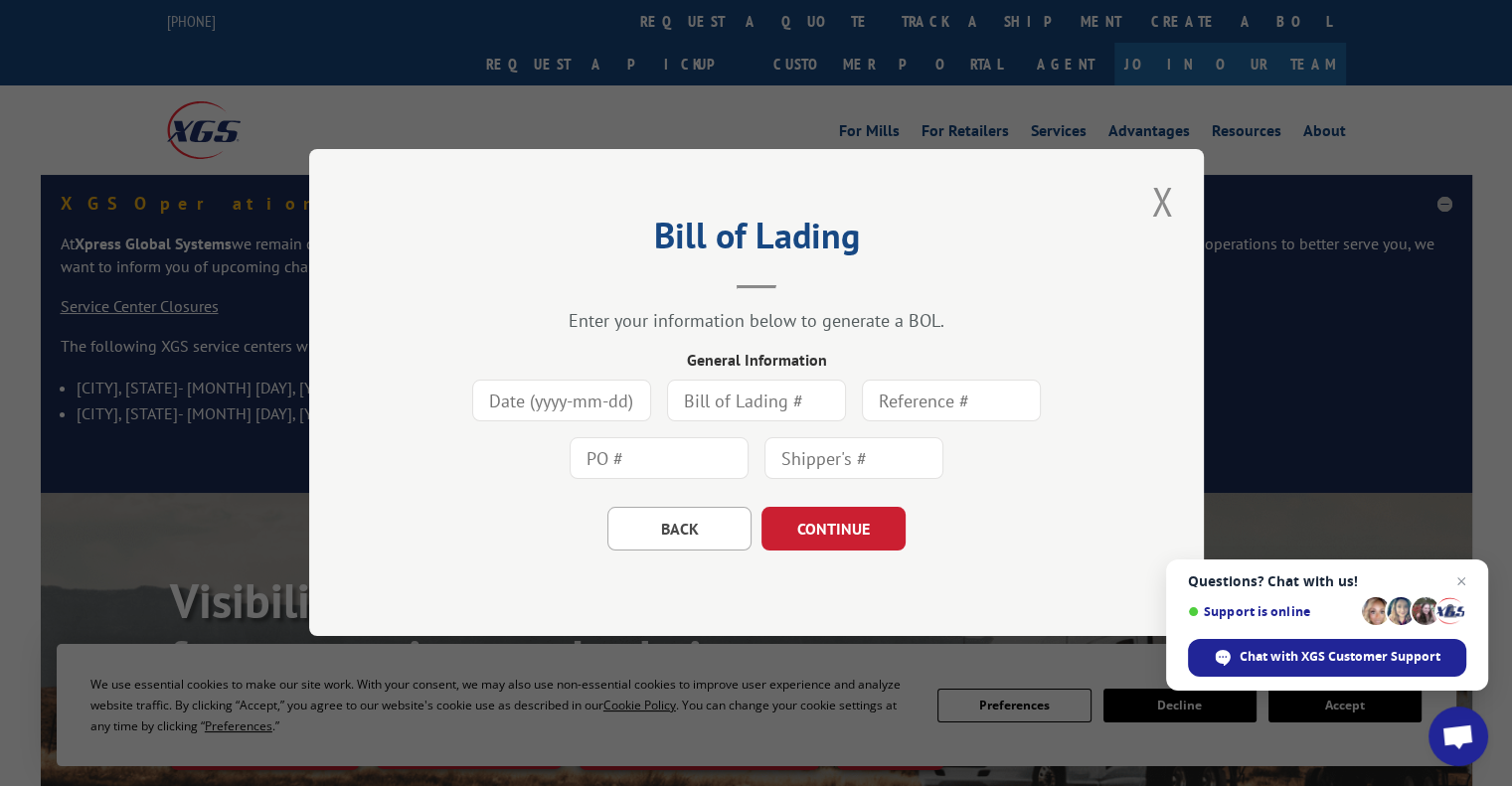 scroll, scrollTop: 0, scrollLeft: 0, axis: both 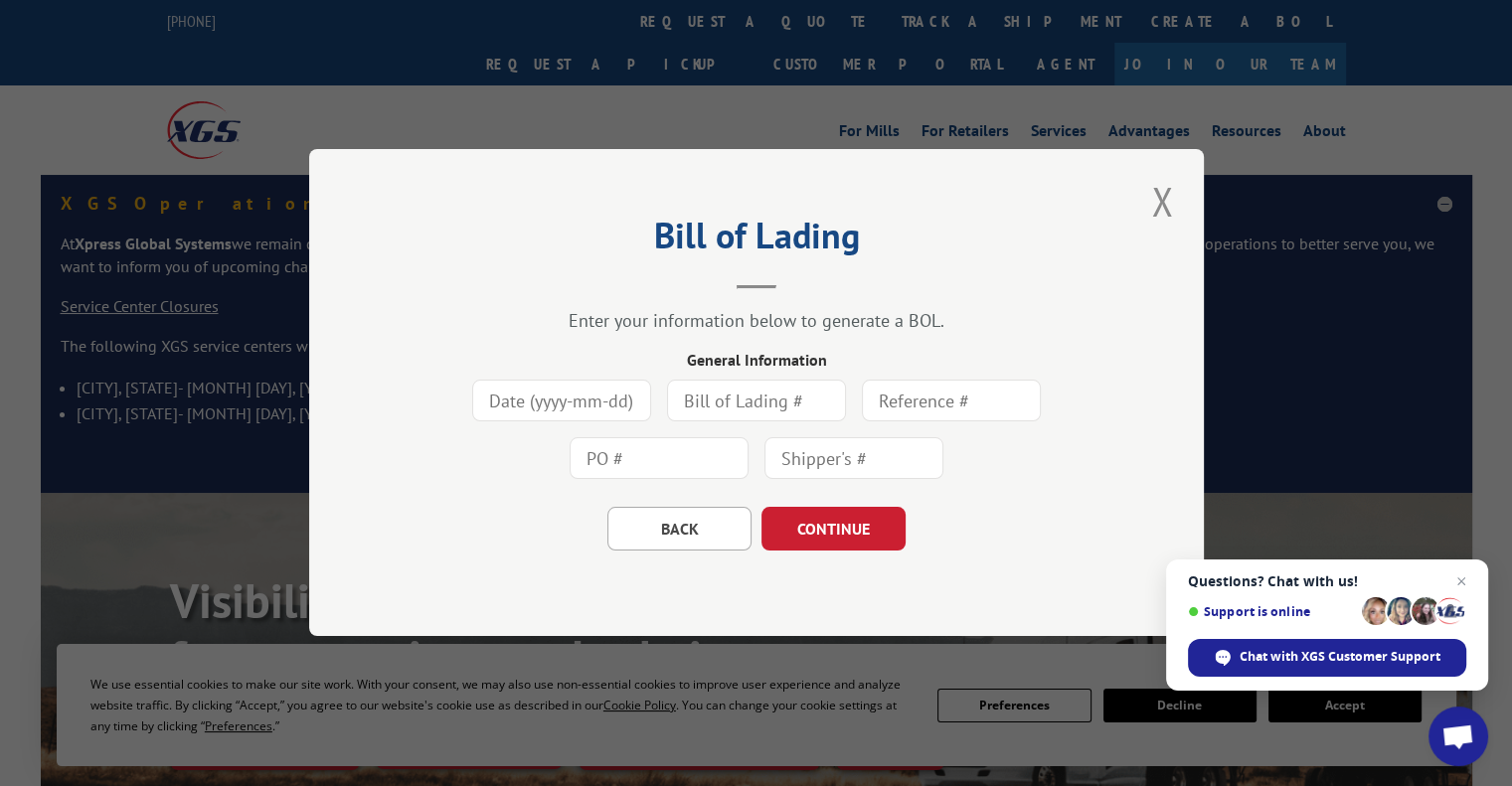 click at bounding box center [562, 401] 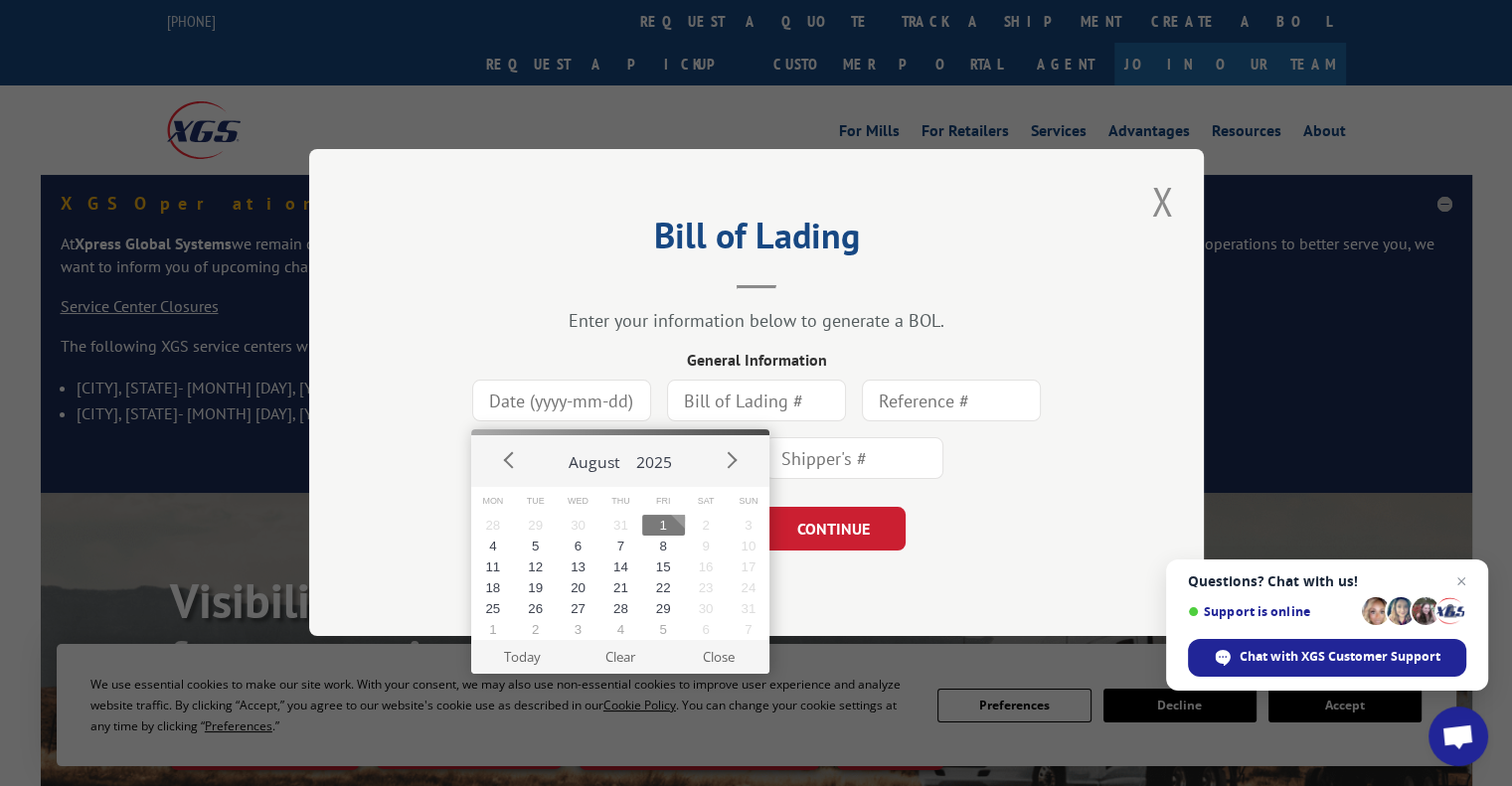 click on "1" at bounding box center [663, 525] 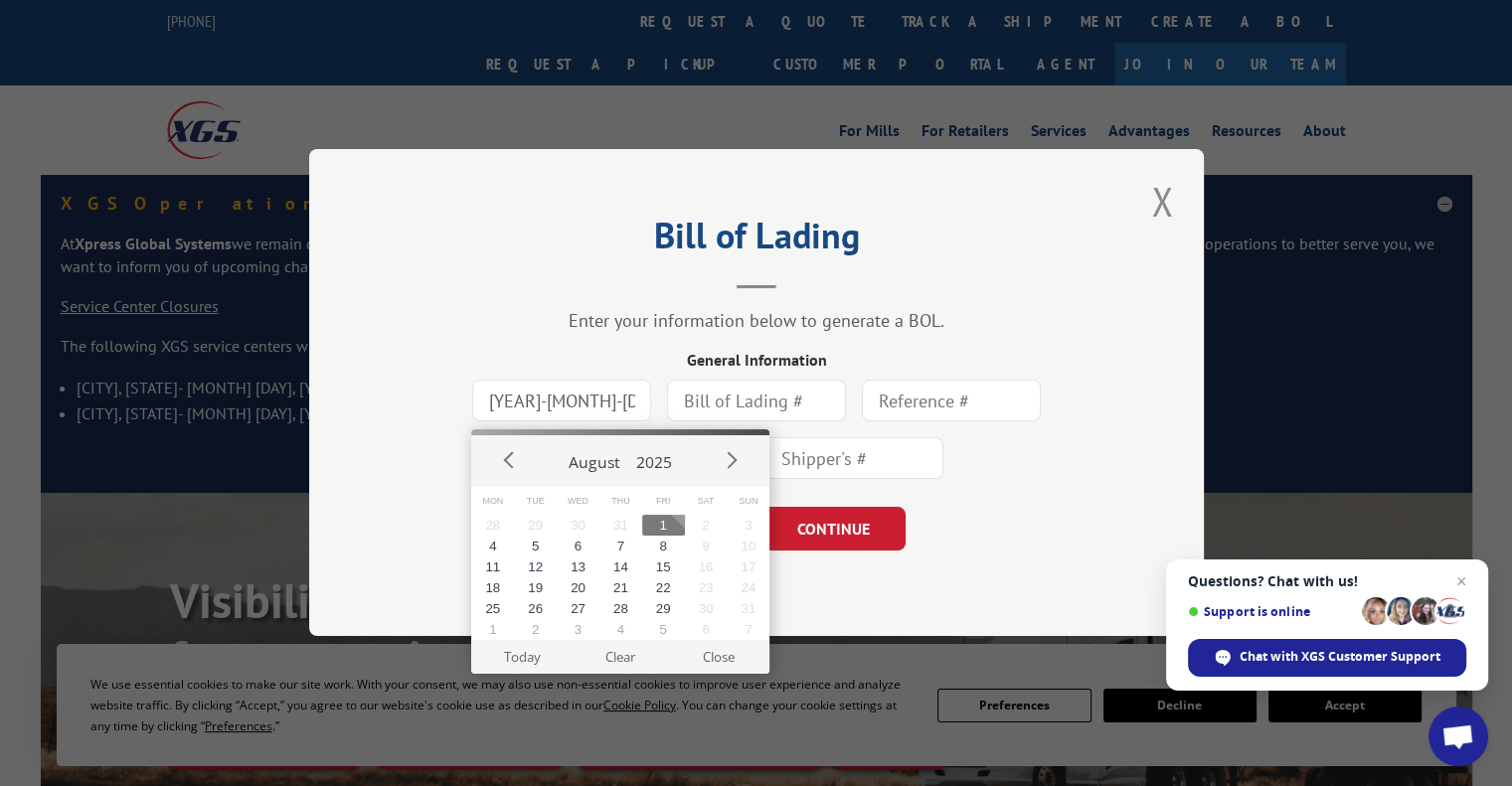 type on "[YEAR]-[MONTH]-[DAY]" 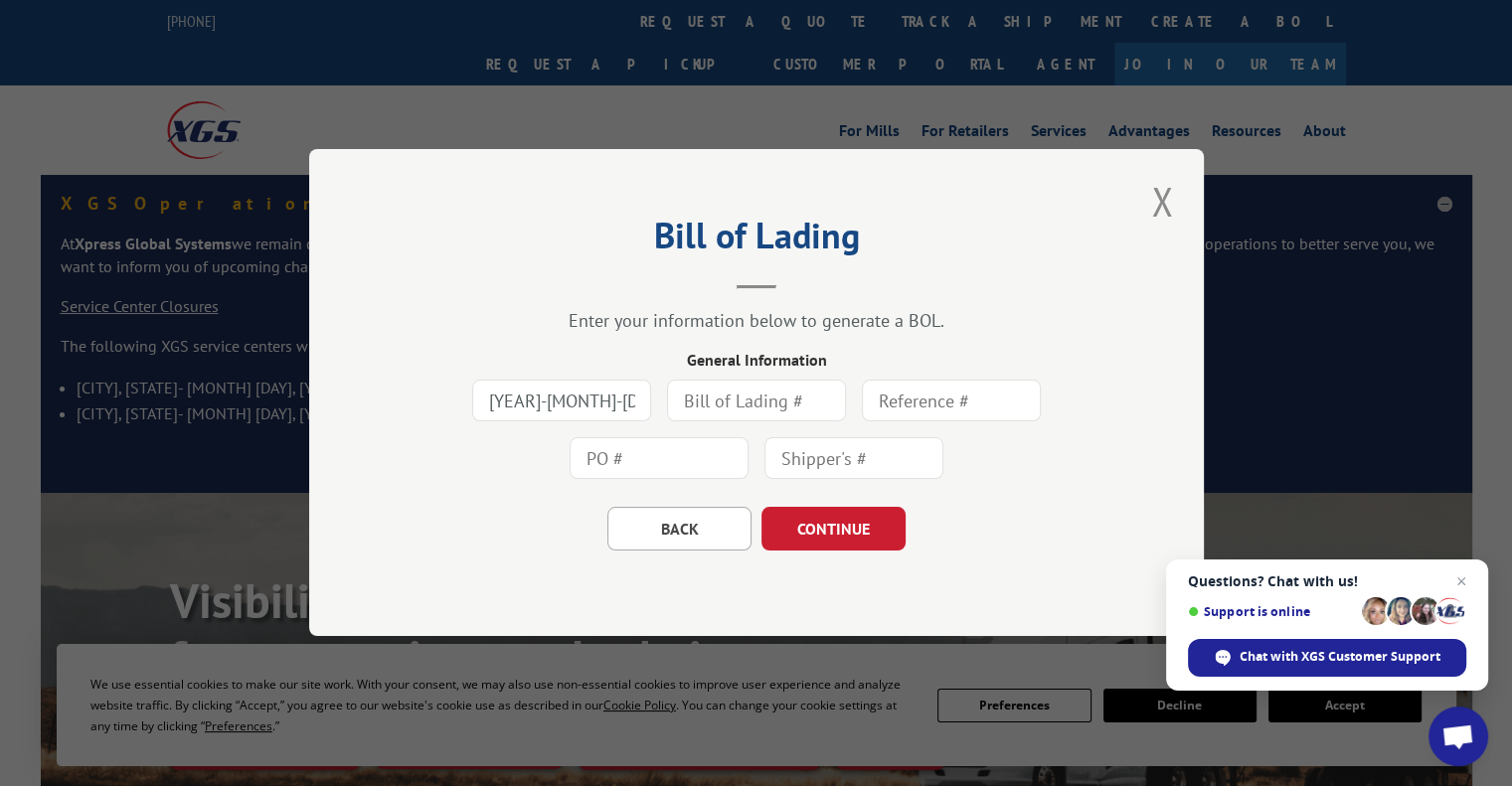 click at bounding box center (756, 401) 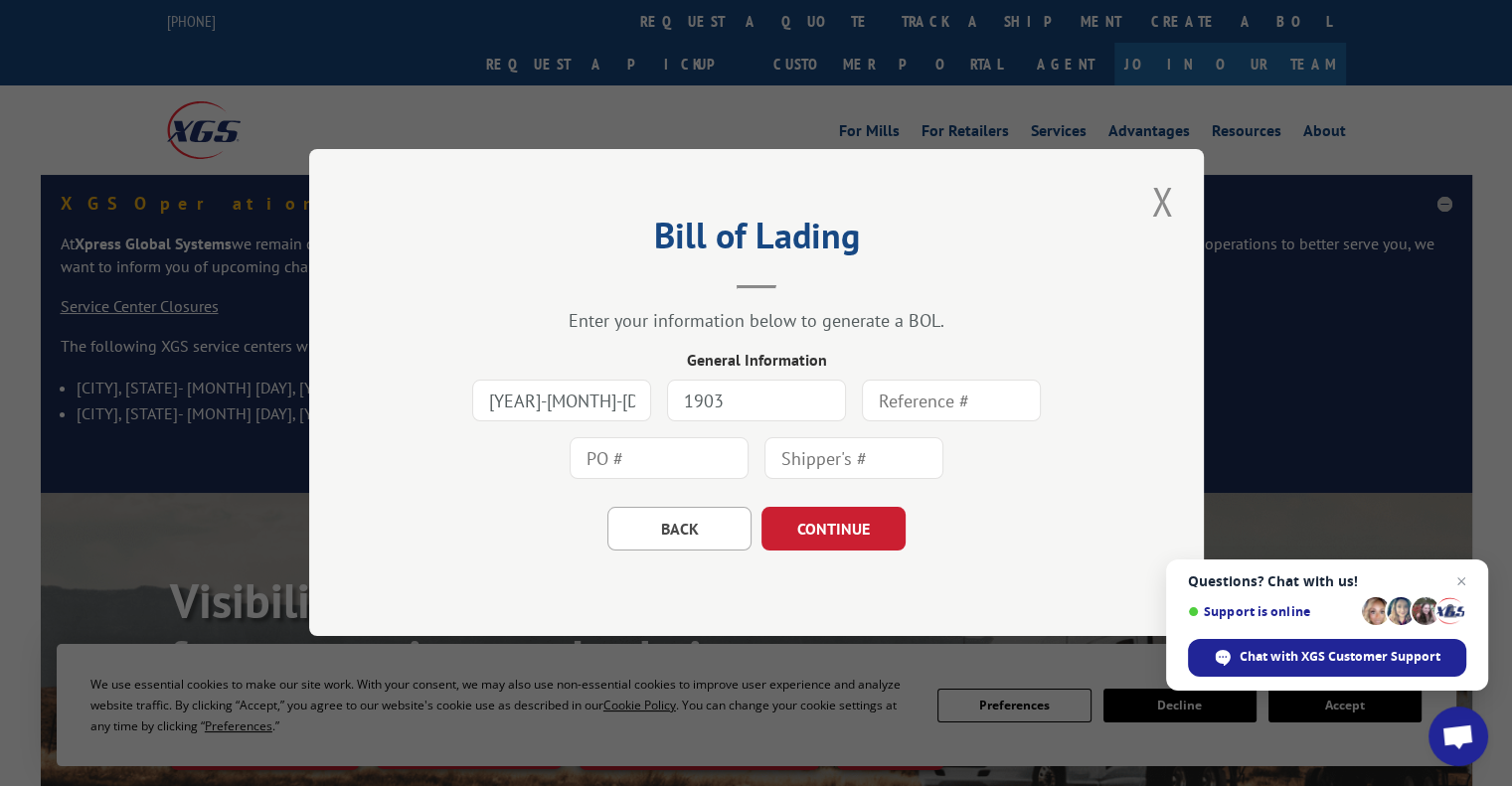 type on "1903" 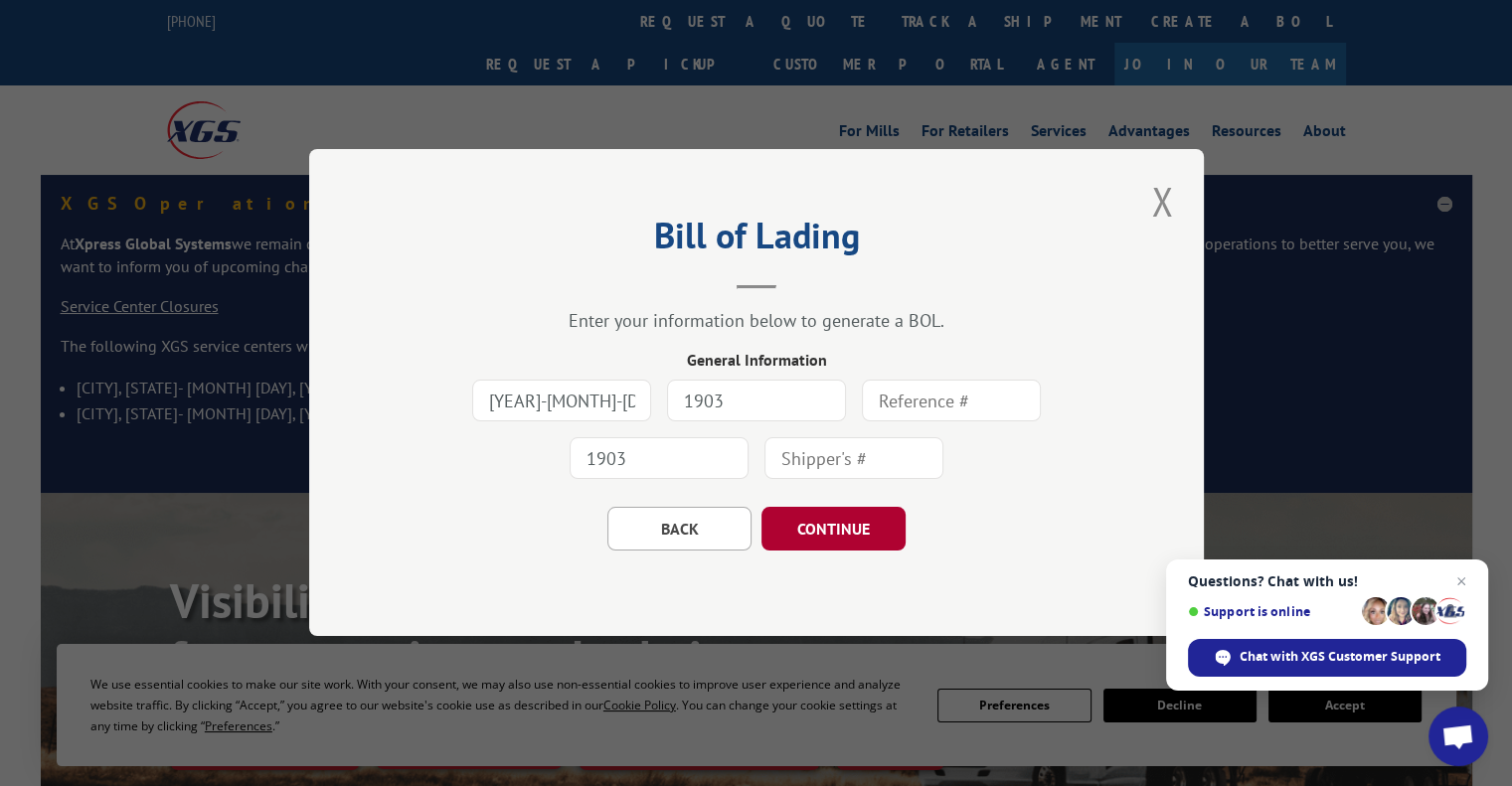 type on "1903" 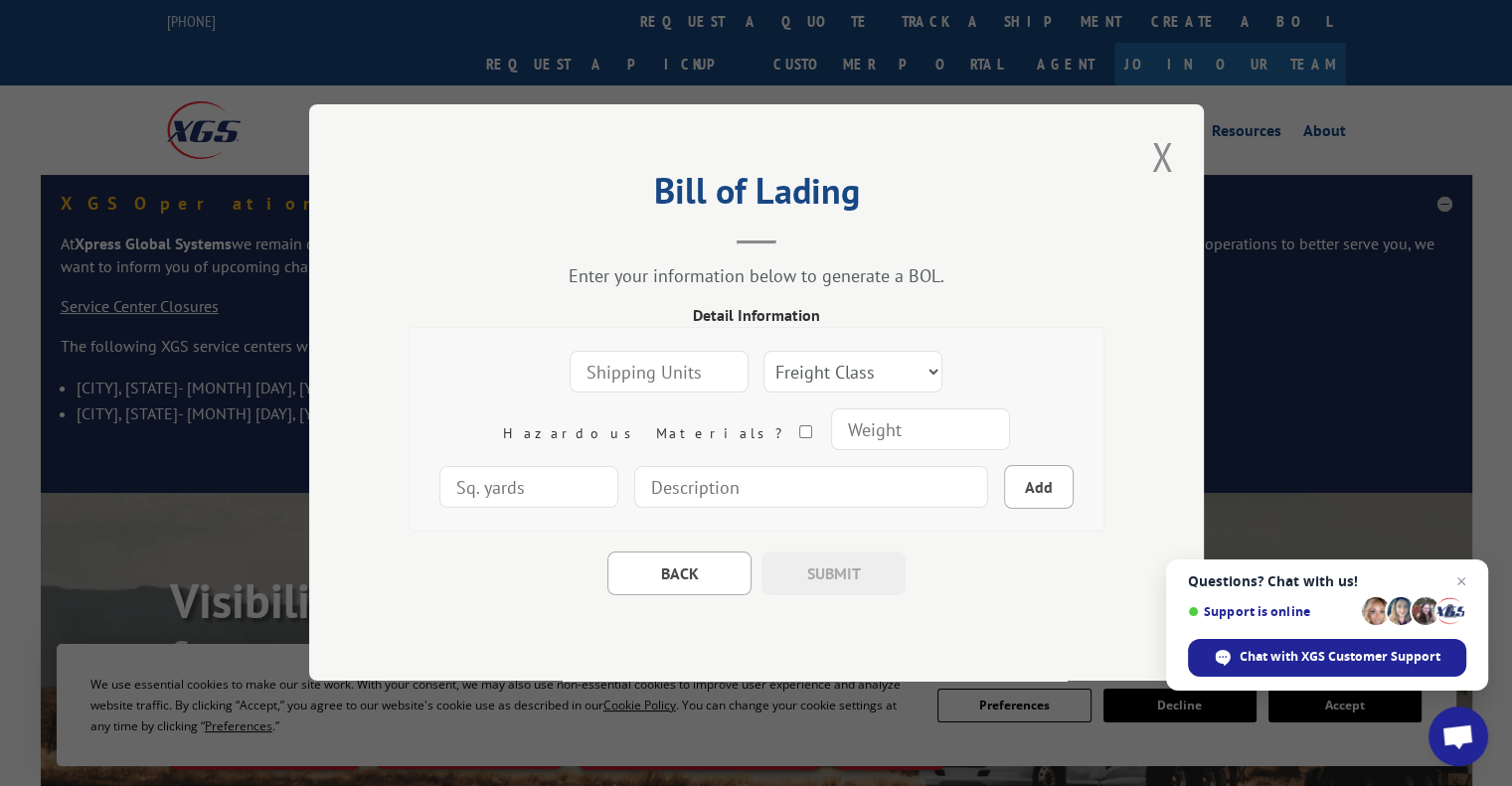 click at bounding box center [659, 373] 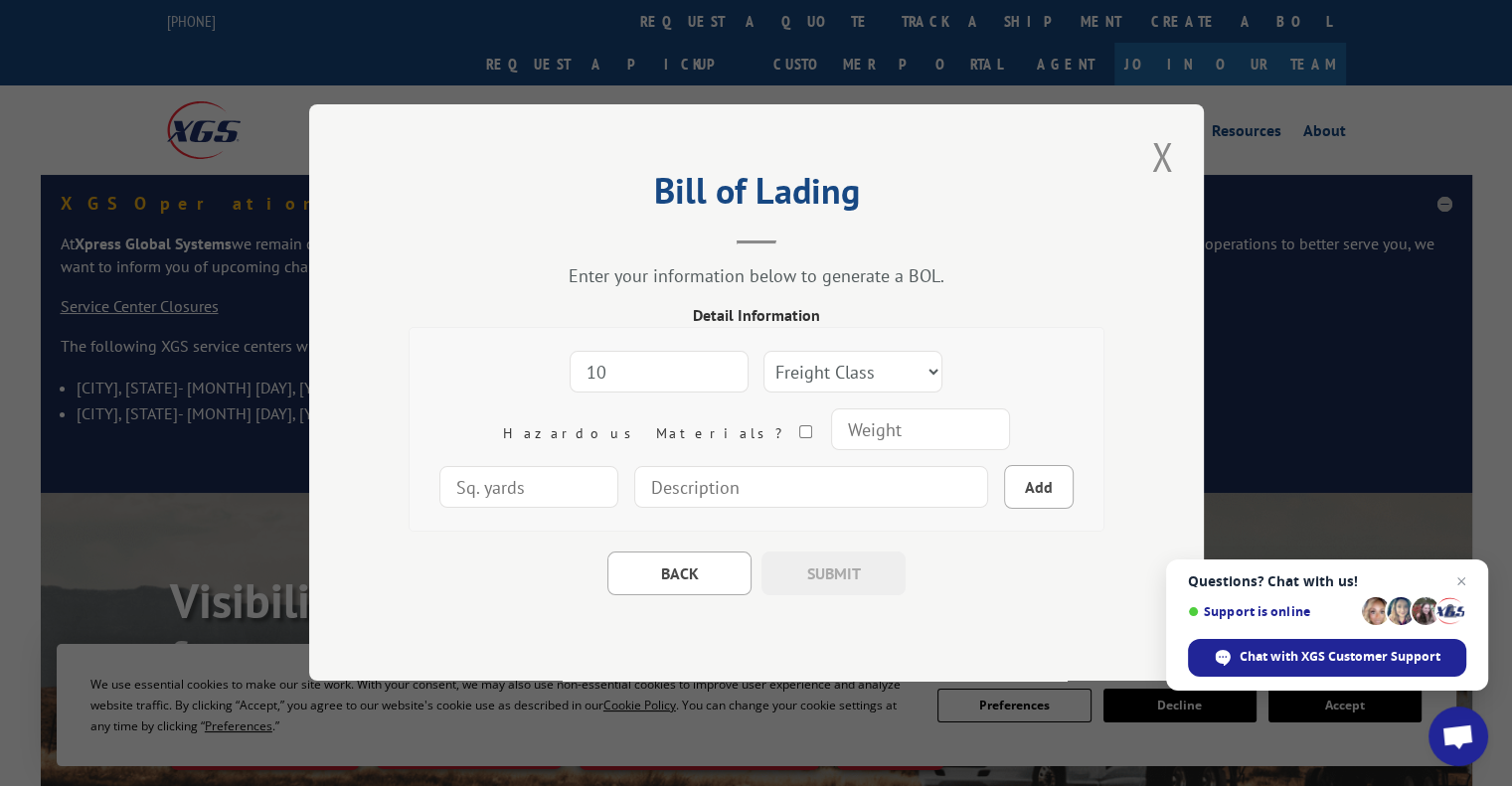 type on "10" 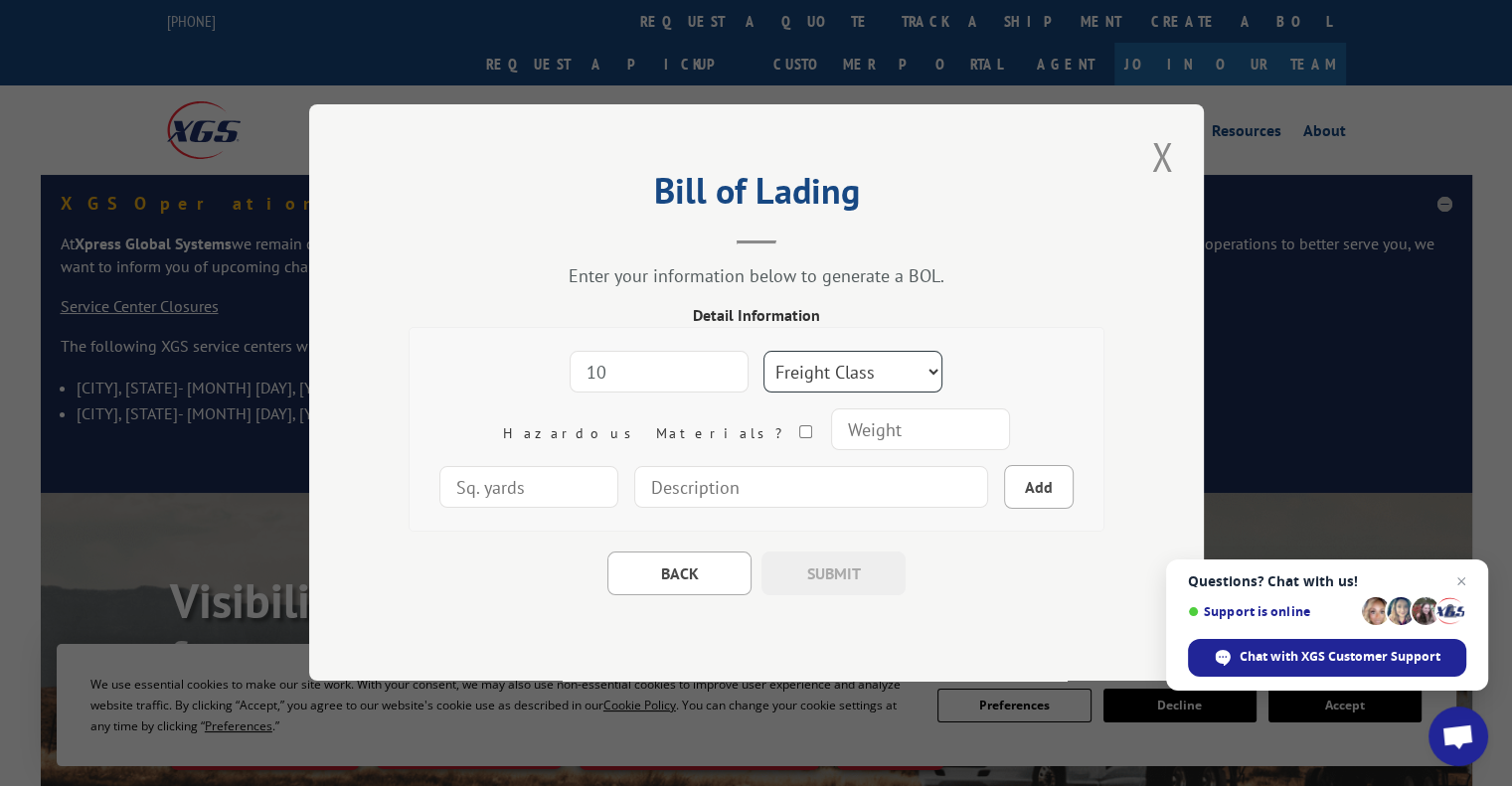 click on "Freight Class [NUMBER] [NUMBER] [NUMBER] [NUMBER] [NUMBER] [NUMBER] [NUMBER] [NUMBER] [NUMBER] [NUMBER] [NUMBER] [NUMBER] [NUMBER] [NUMBER] [NUMBER] [NUMBER] Carpet Carpet Tile" at bounding box center (853, 373) 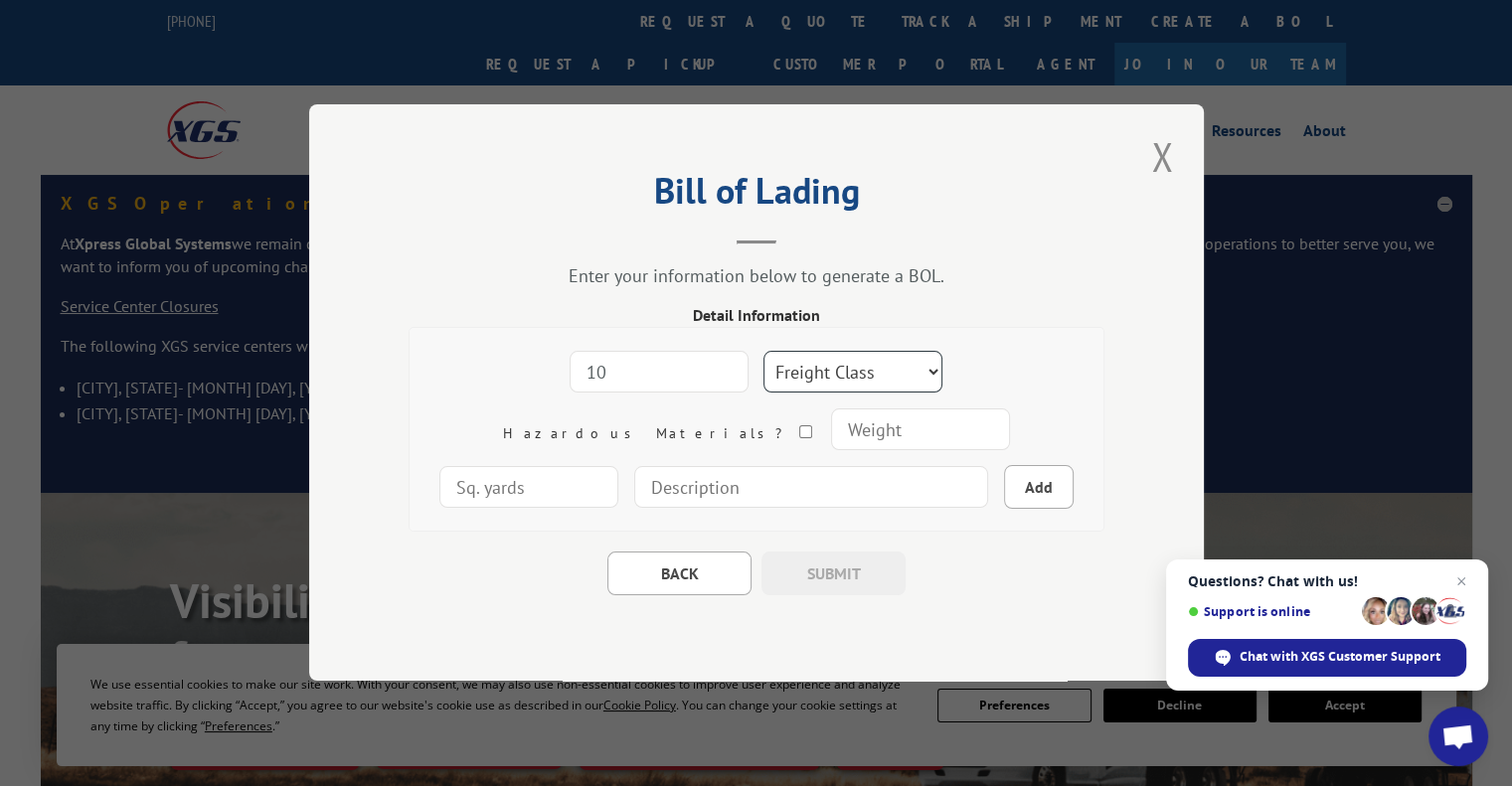 select on "70" 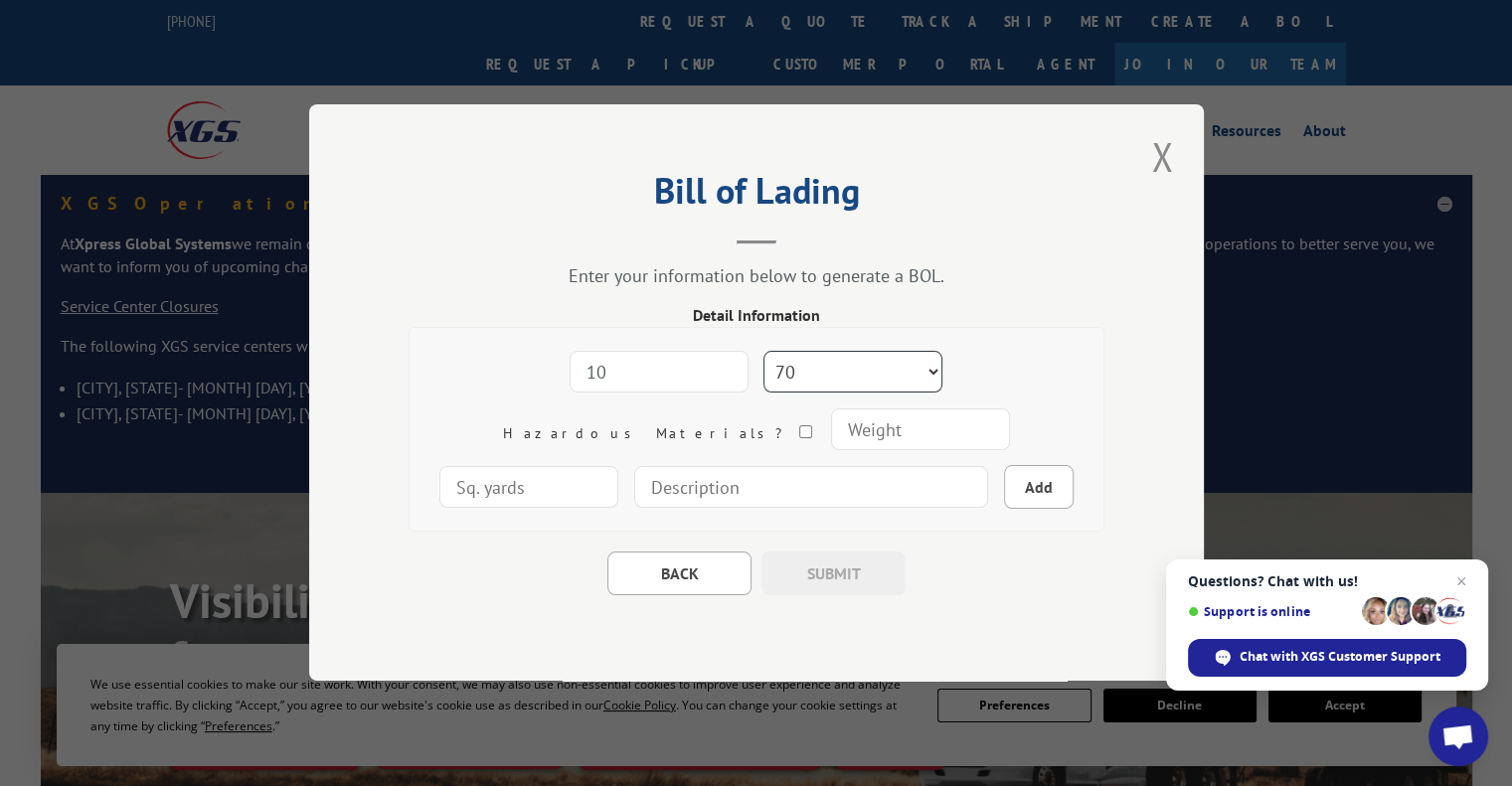 click on "Freight Class [NUMBER] [NUMBER] [NUMBER] [NUMBER] [NUMBER] [NUMBER] [NUMBER] [NUMBER] [NUMBER] [NUMBER] [NUMBER] [NUMBER] [NUMBER] [NUMBER] [NUMBER] [NUMBER] Carpet Carpet Tile" at bounding box center (853, 373) 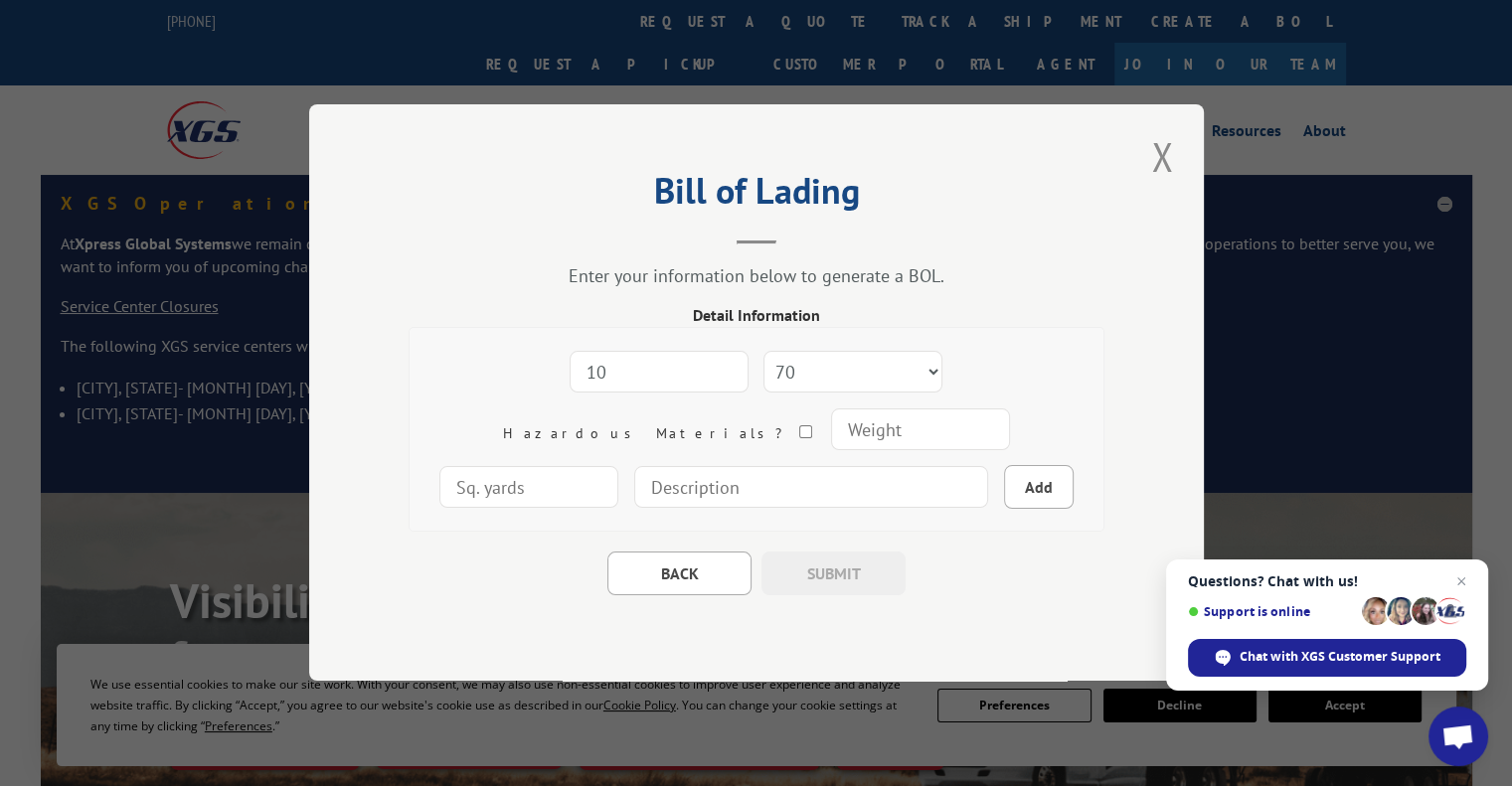 click at bounding box center [921, 430] 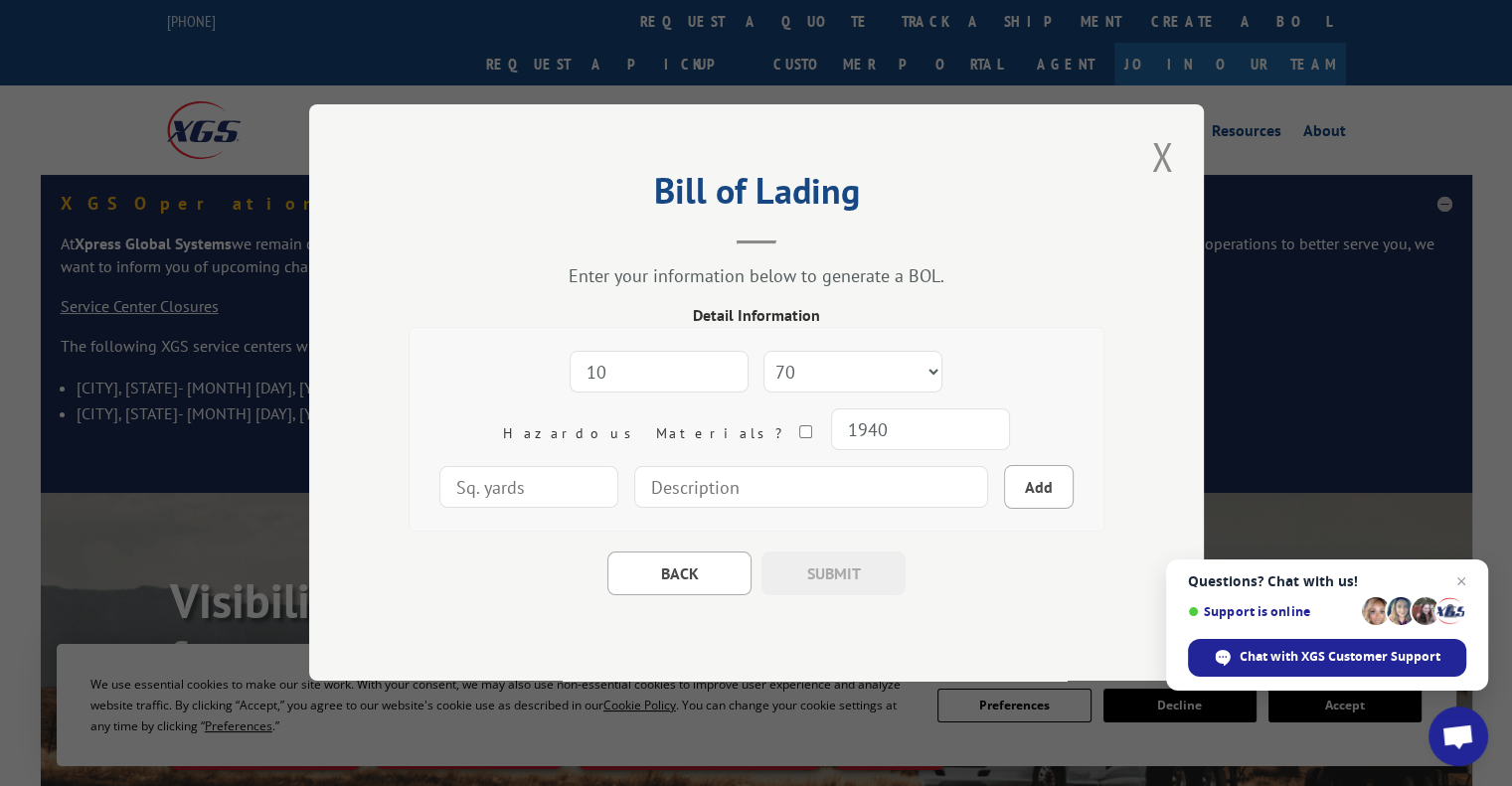 type on "1940" 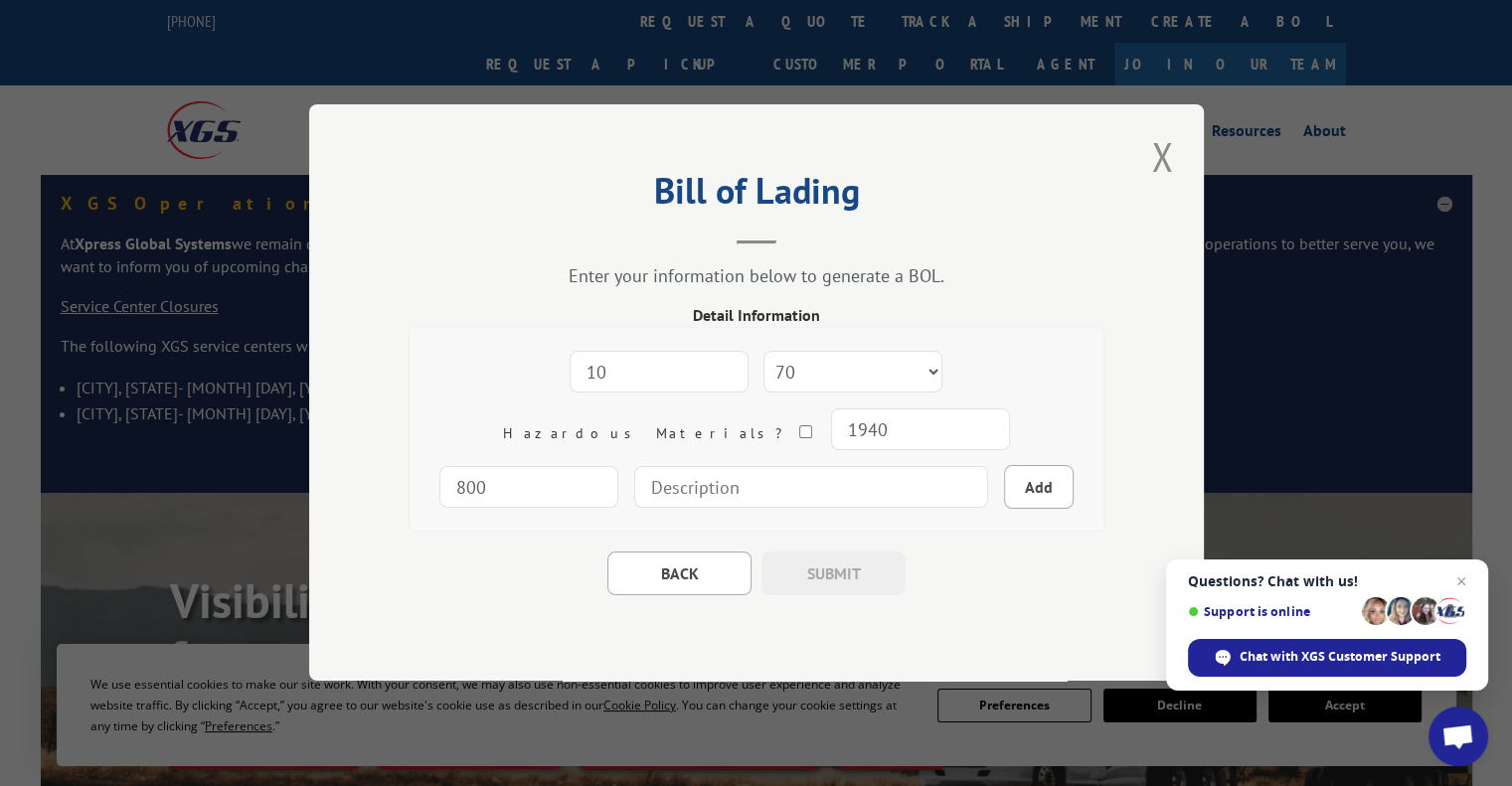 type on "800" 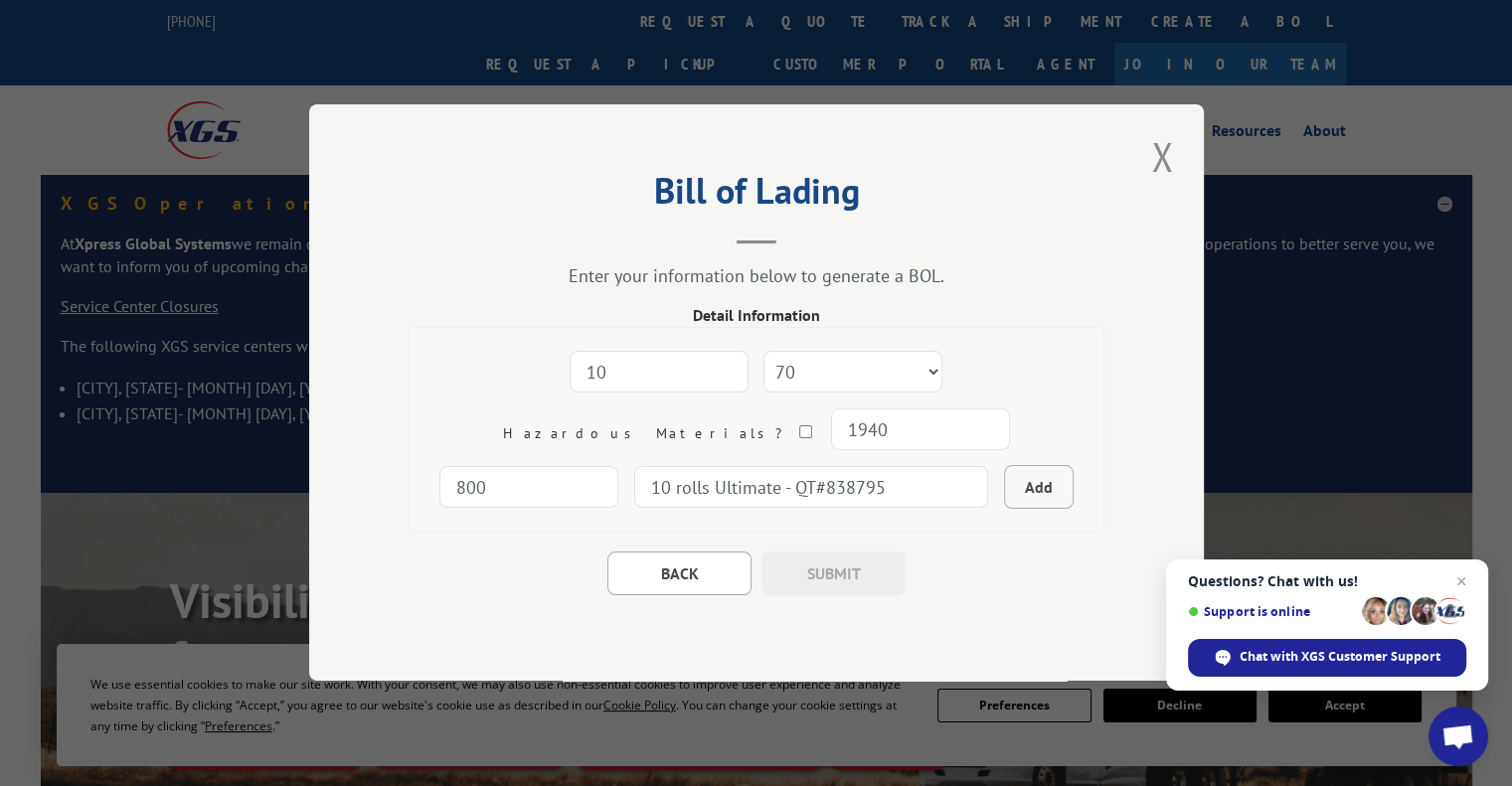 type on "10 rolls Ultimate - QT#838795" 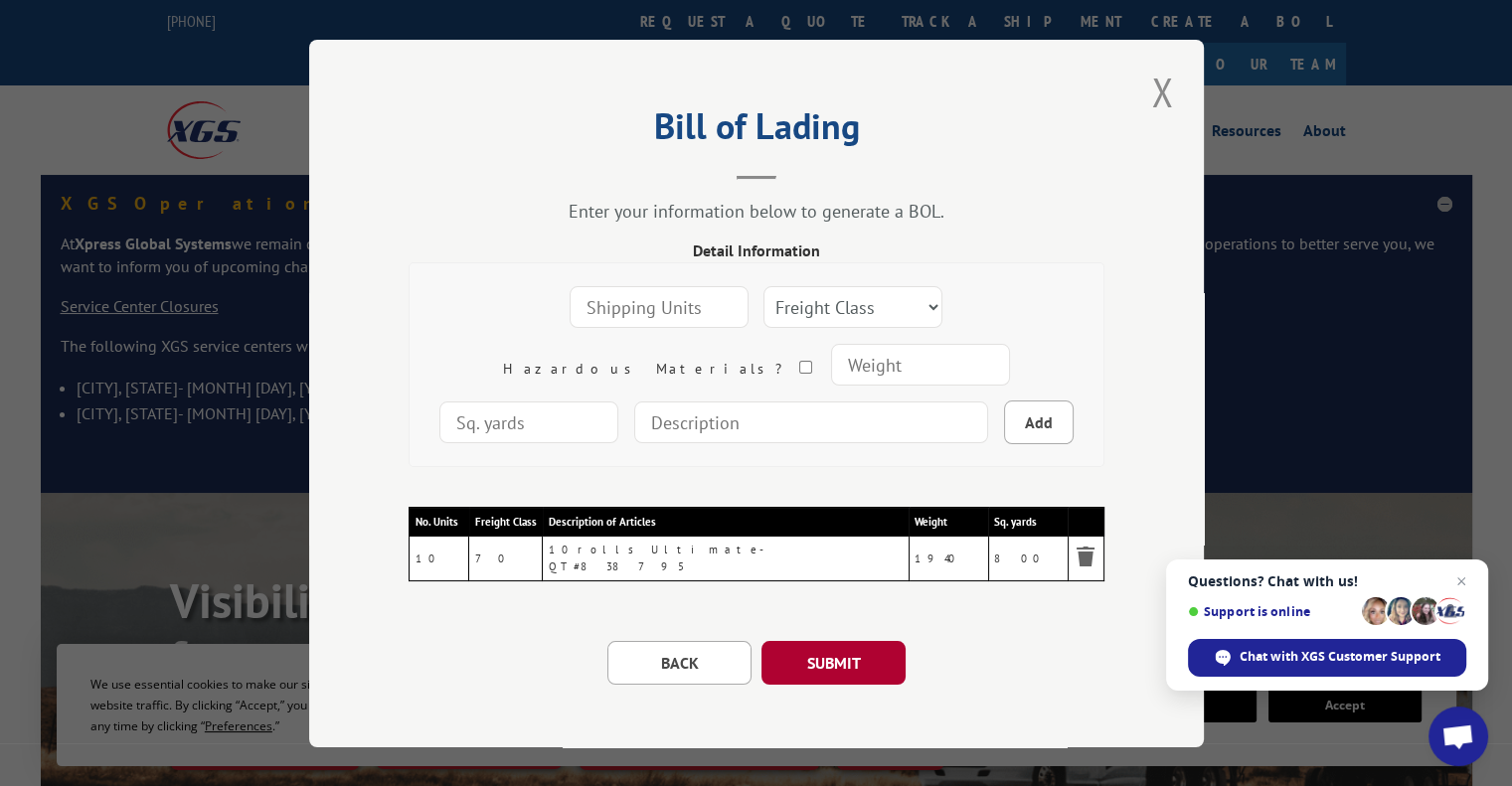click on "SUBMIT" at bounding box center (833, 663) 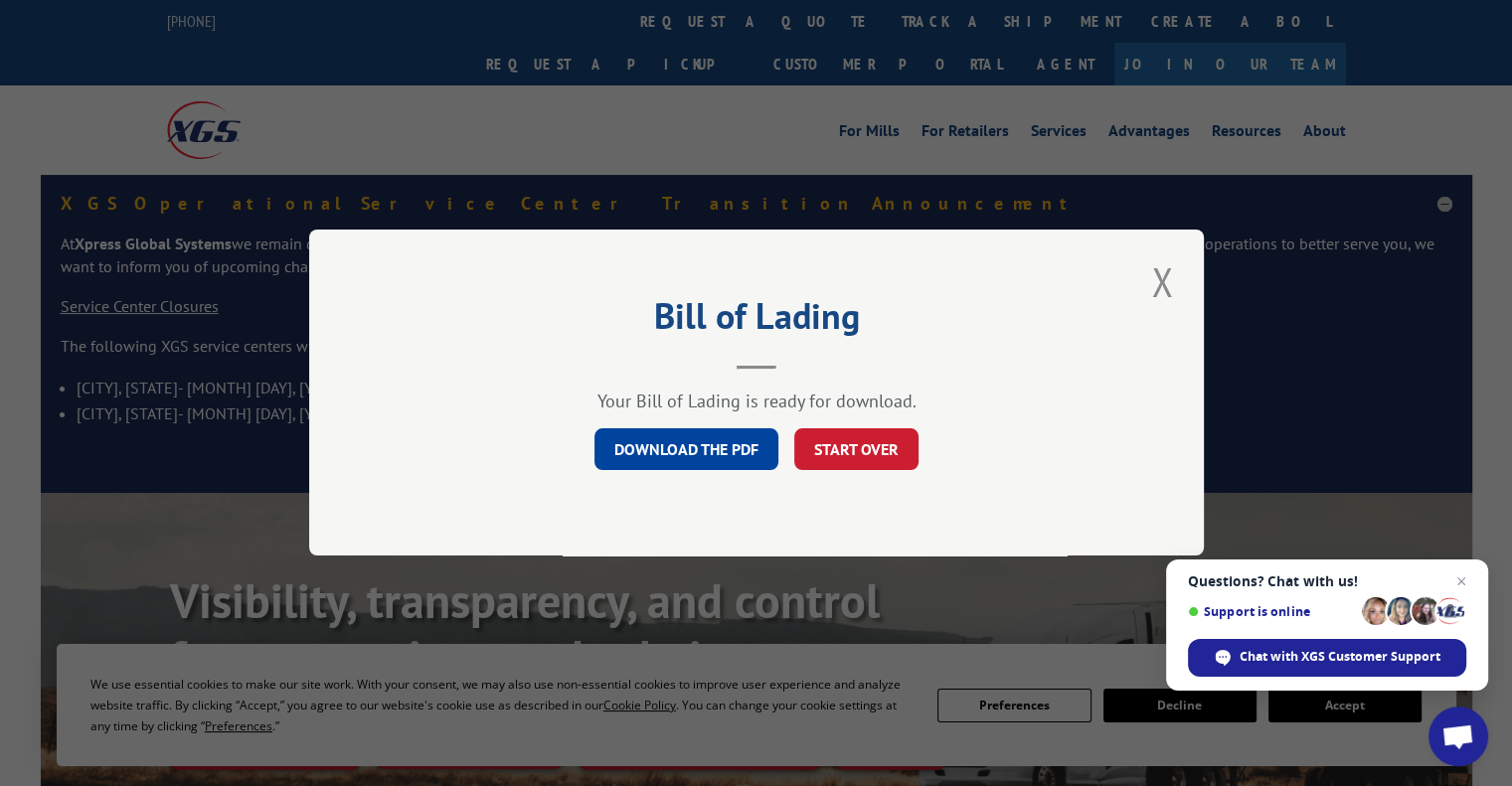 click on "DOWNLOAD THE PDF" at bounding box center (686, 450) 